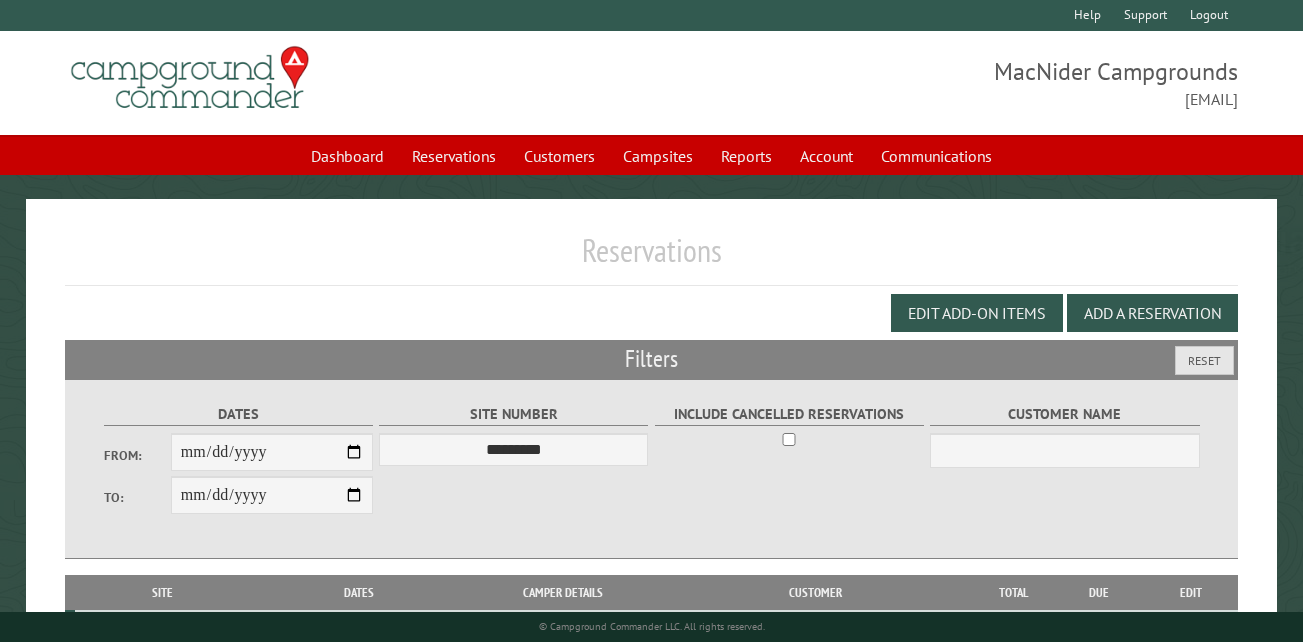 select on "*********" 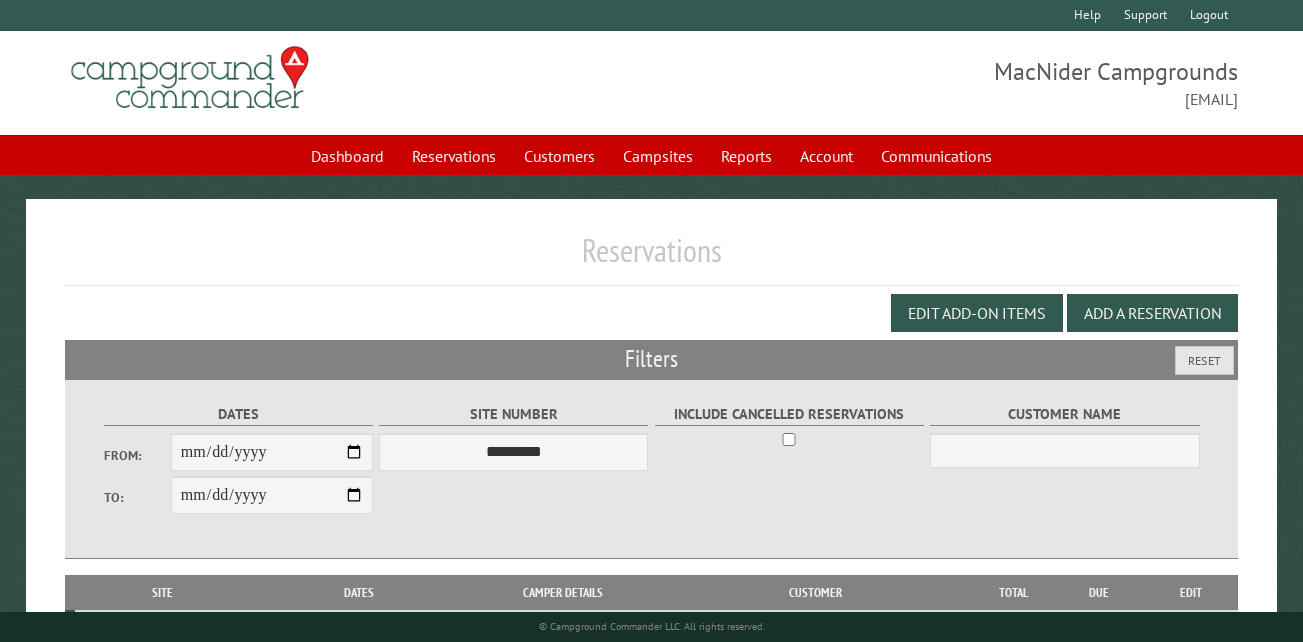 scroll, scrollTop: 357, scrollLeft: 0, axis: vertical 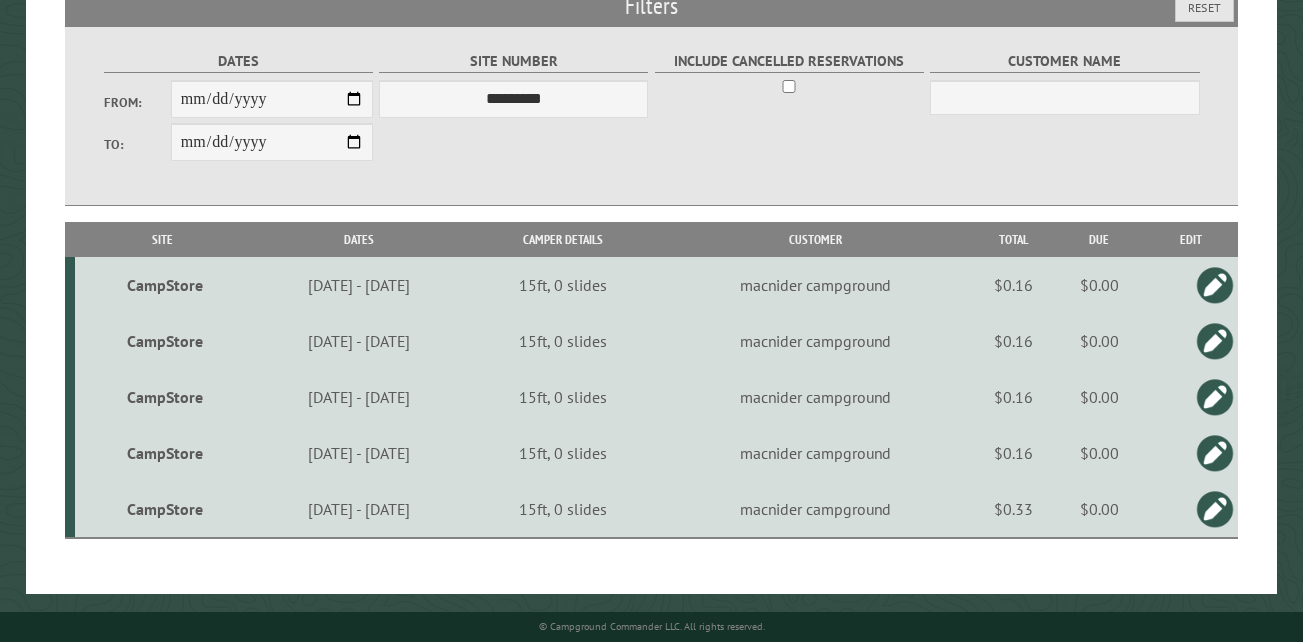 click on "CampStore" at bounding box center [165, 285] 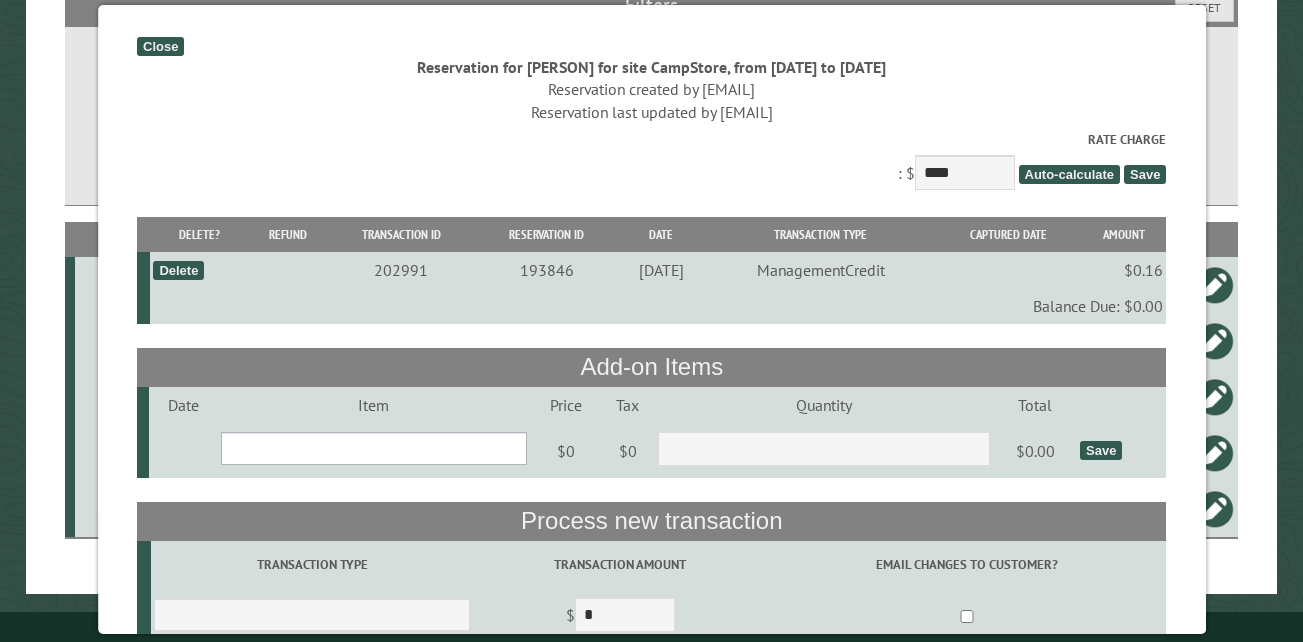click on "**********" at bounding box center [373, 448] 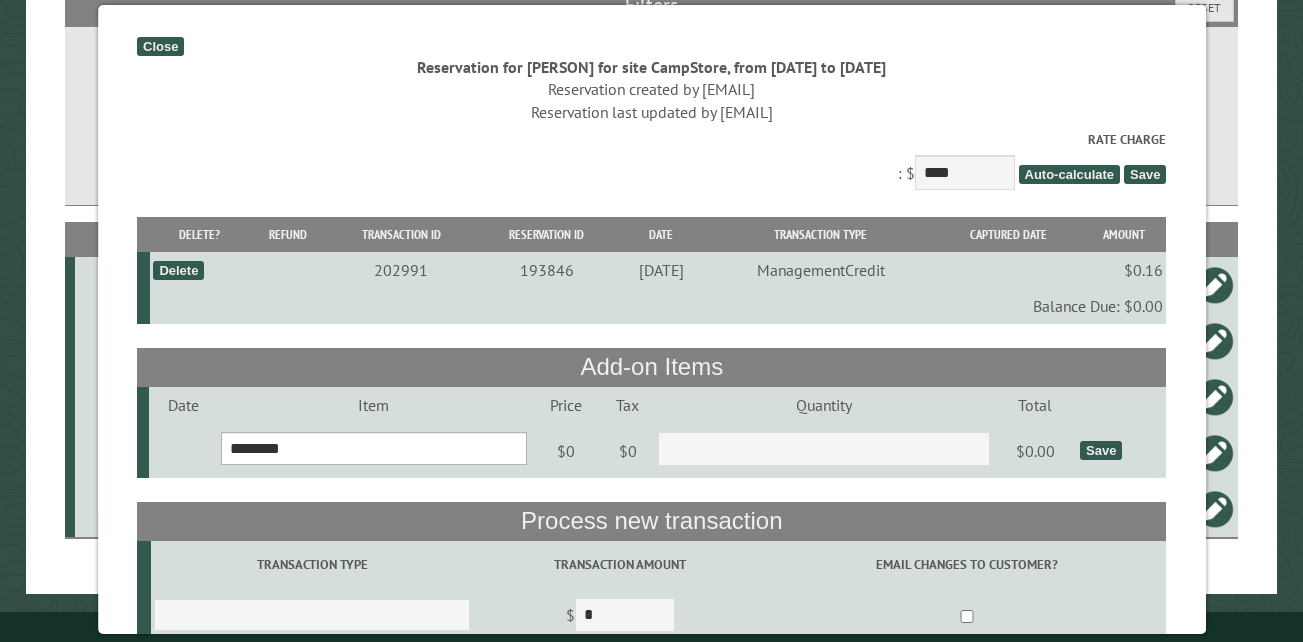 click on "**********" at bounding box center (373, 448) 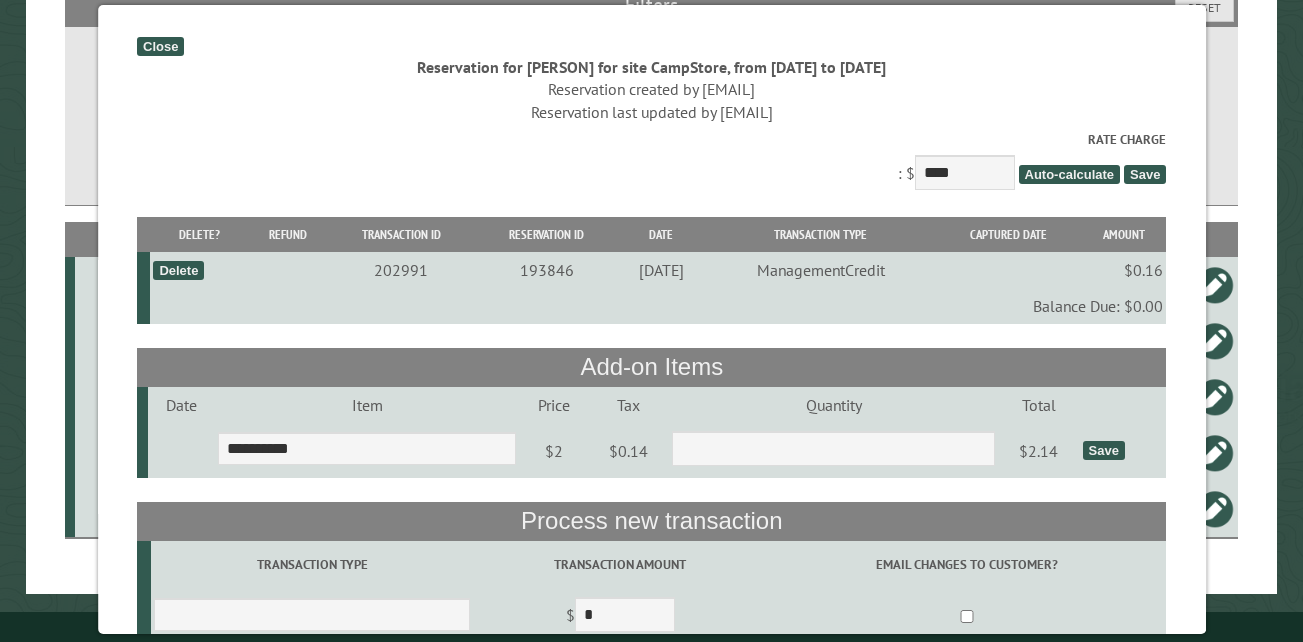 click on "Save" at bounding box center [1103, 450] 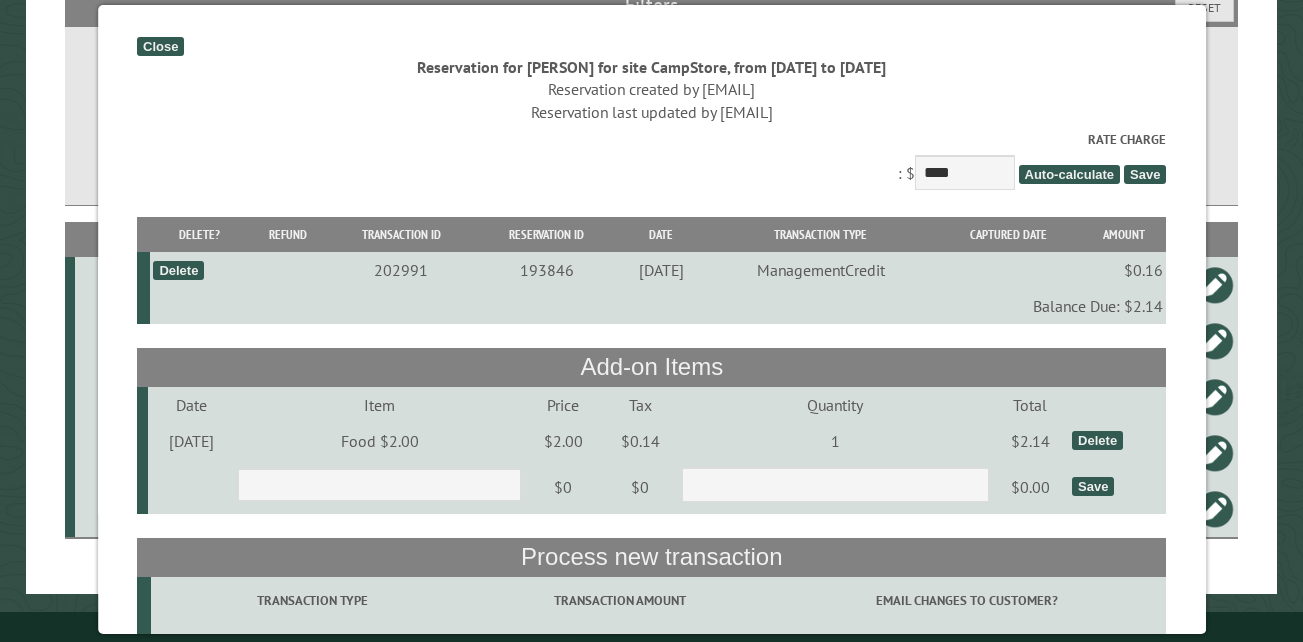 click on "**********" at bounding box center (312, 650) 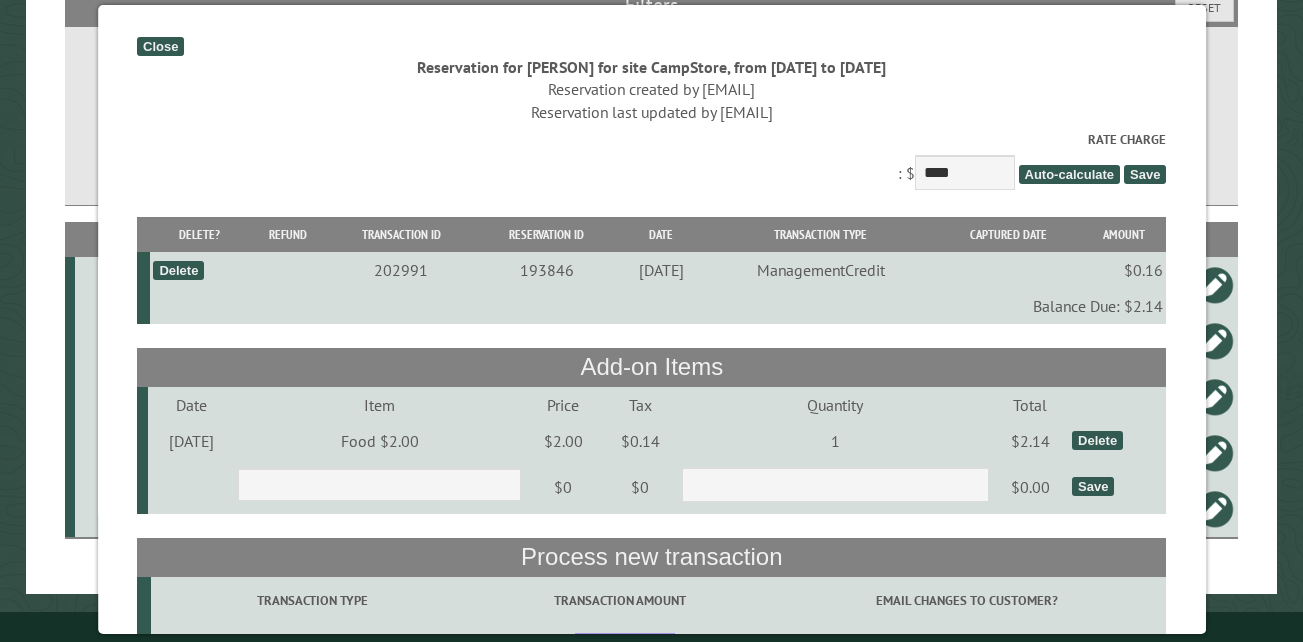 drag, startPoint x: 630, startPoint y: 452, endPoint x: 597, endPoint y: 452, distance: 33 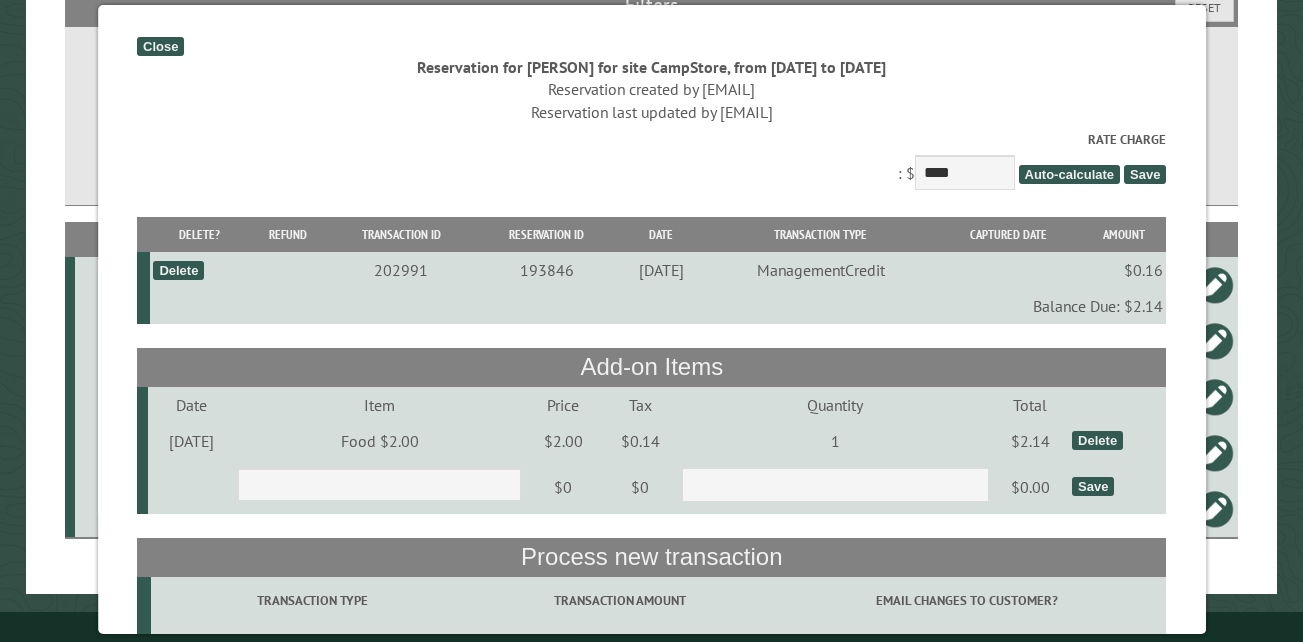 click on "******" at bounding box center (658, 699) 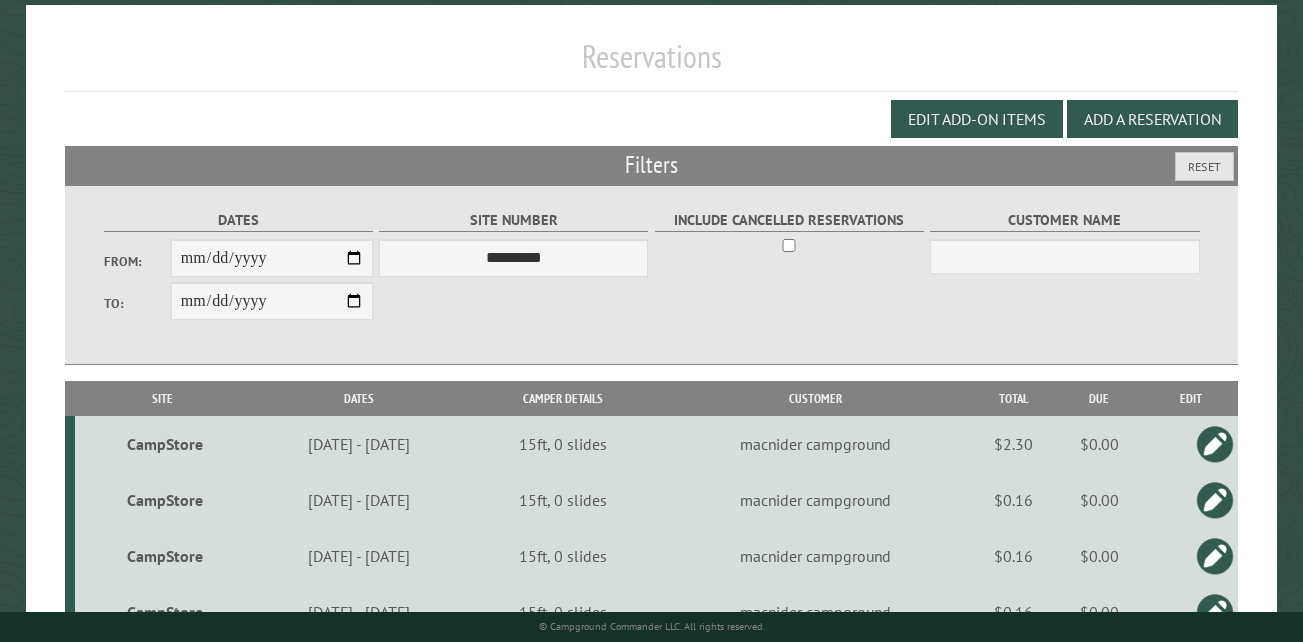 scroll, scrollTop: 0, scrollLeft: 0, axis: both 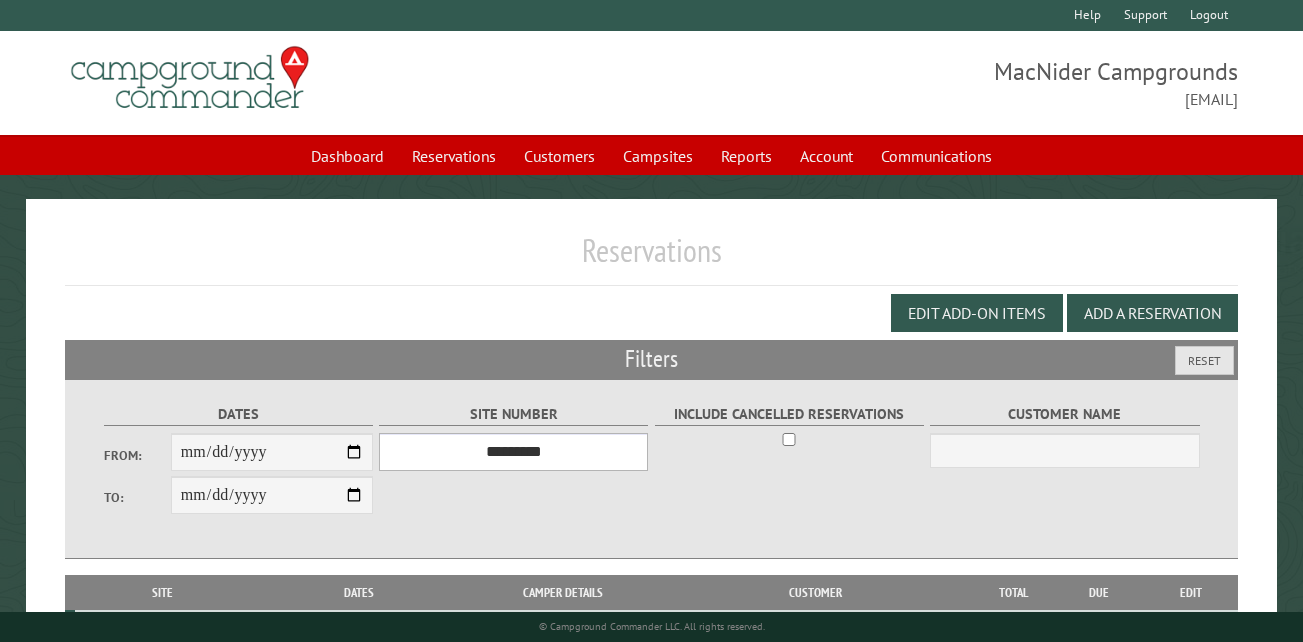 click on "*** ** ** ** ** ** ** ** ** ** *** *** *** *** ** ** ** ** ** ** ** ** ** *** *** ** ** ** ** ** ** ********* ** ** ** ** ** ** ** ** ** *** *** *** *** *** *** ** ** ** ** ** ** ** ** ** *** *** *** *** *** *** ** ** ** ** ** ** ** ** ** ** ** ** ** ** ** ** ** ** ** ** ** ** ** ** *** *** *** *** *** ***" at bounding box center (513, 452) 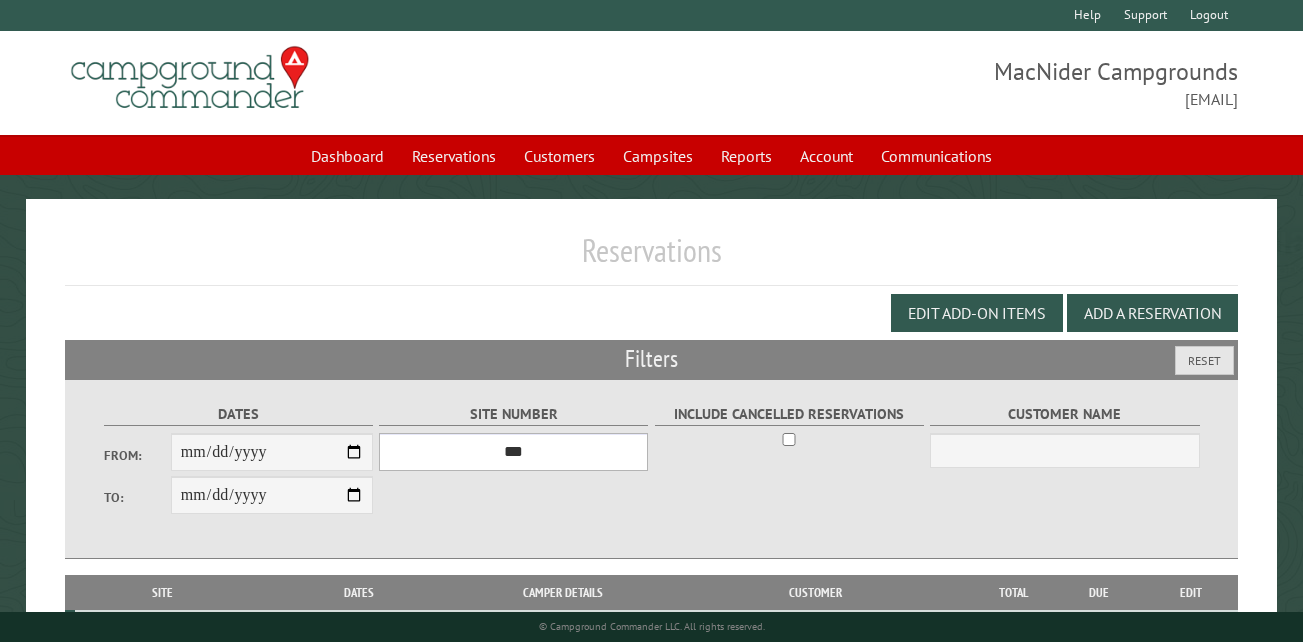 click on "*** ** ** ** ** ** ** ** ** ** *** *** *** *** ** ** ** ** ** ** ** ** ** *** *** ** ** ** ** ** ** ********* ** ** ** ** ** ** ** ** ** *** *** *** *** *** *** ** ** ** ** ** ** ** ** ** *** *** *** *** *** *** ** ** ** ** ** ** ** ** ** ** ** ** ** ** ** ** ** ** ** ** ** ** ** ** *** *** *** *** *** ***" at bounding box center (513, 452) 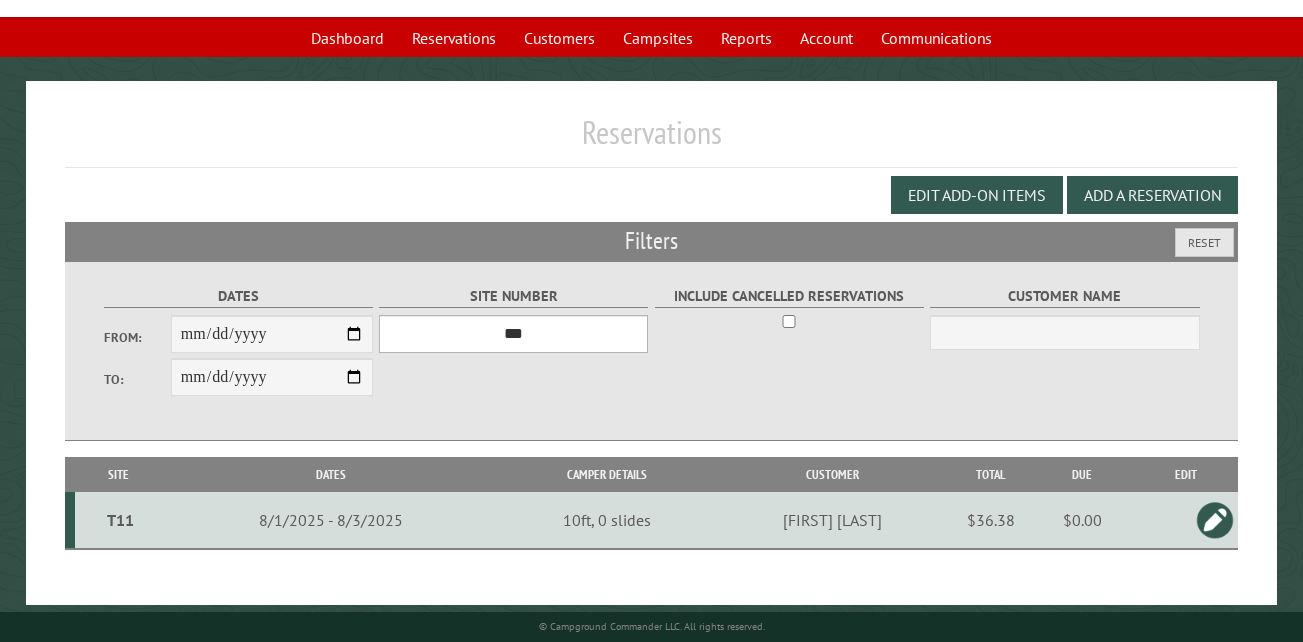 scroll, scrollTop: 133, scrollLeft: 0, axis: vertical 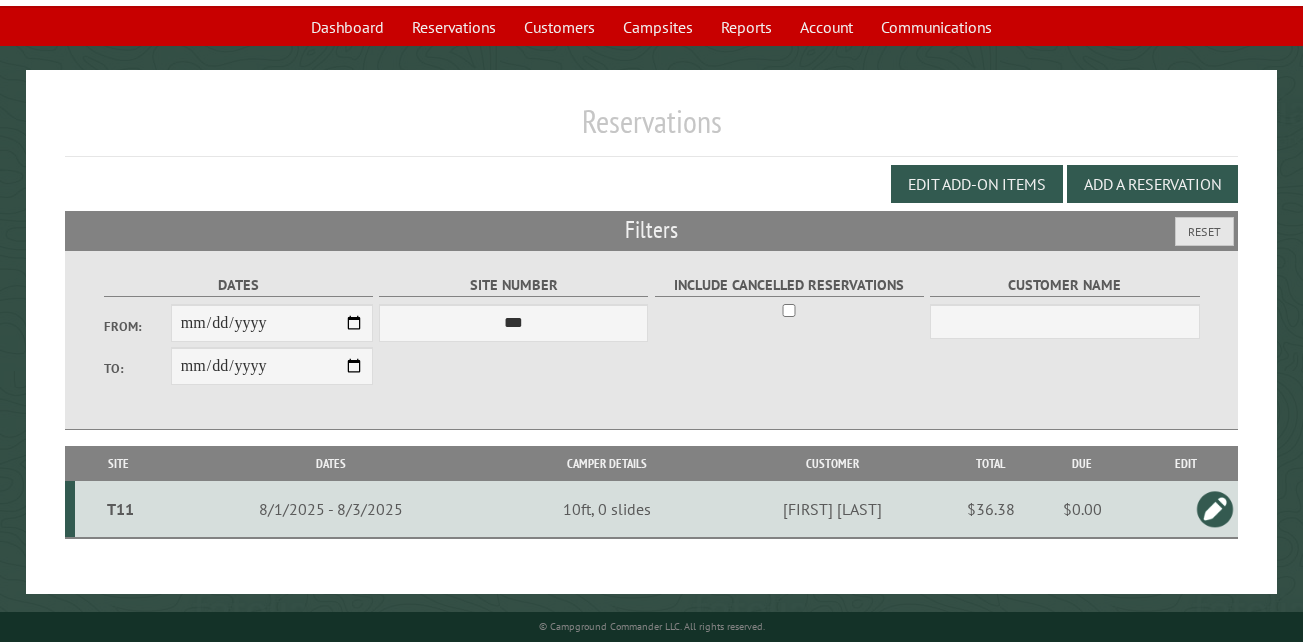 click on "T11" at bounding box center (120, 509) 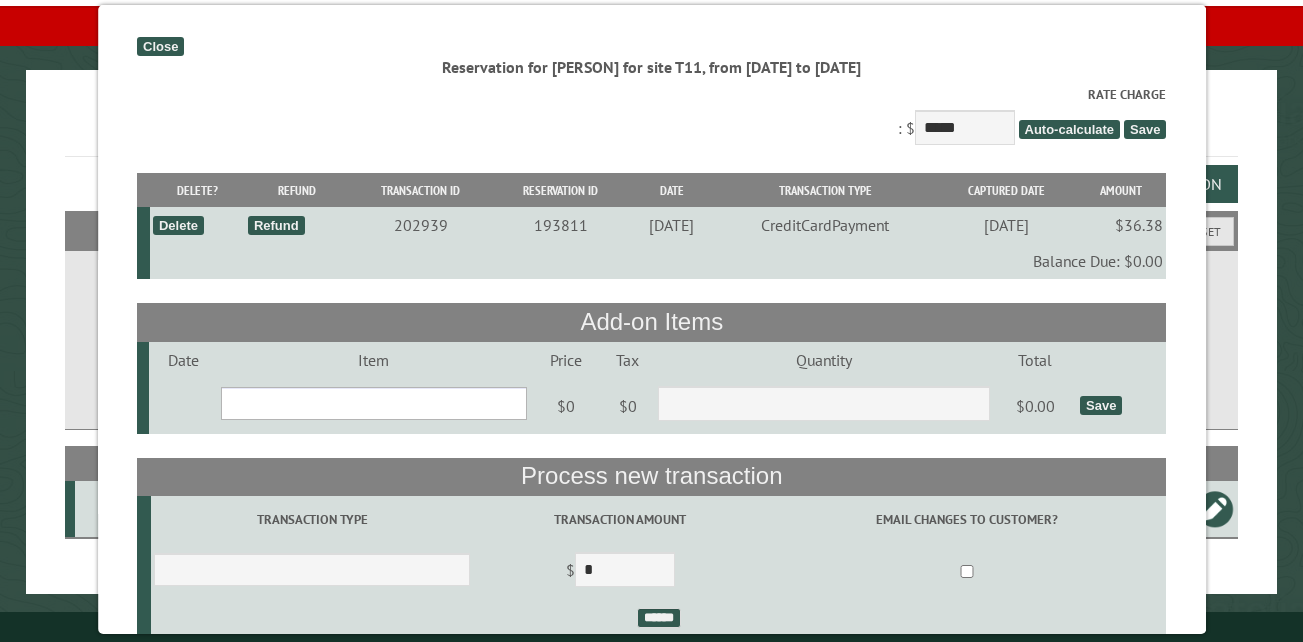 click on "**********" at bounding box center (373, 403) 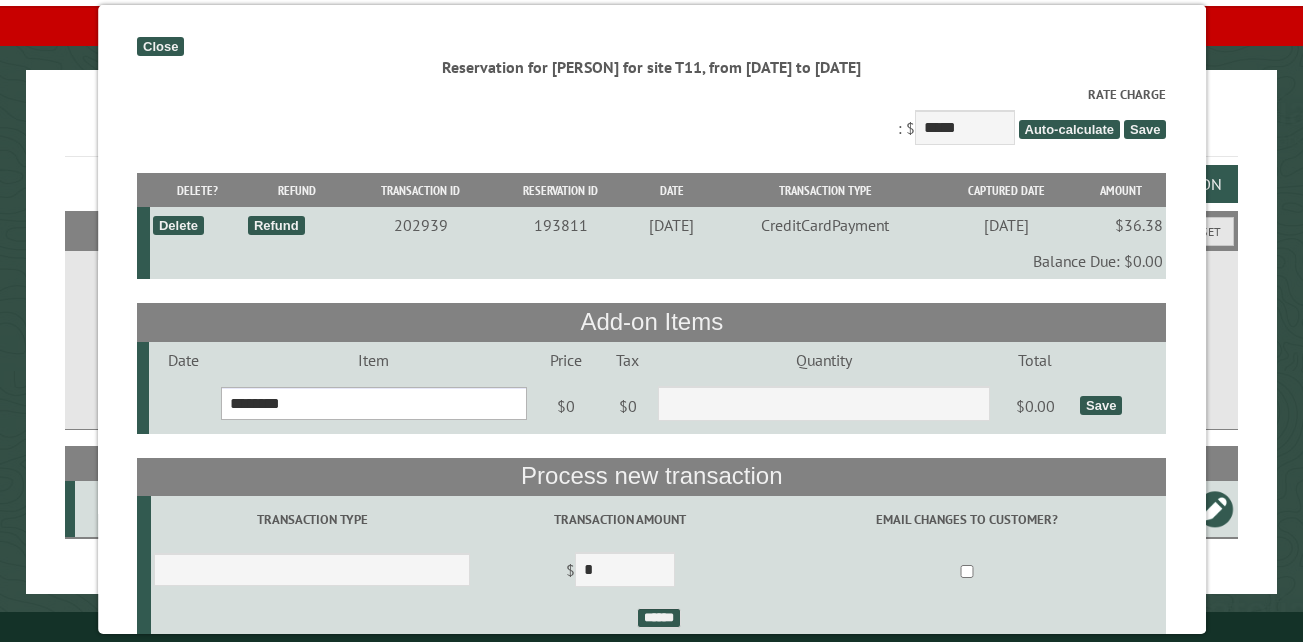 click on "**********" at bounding box center (373, 403) 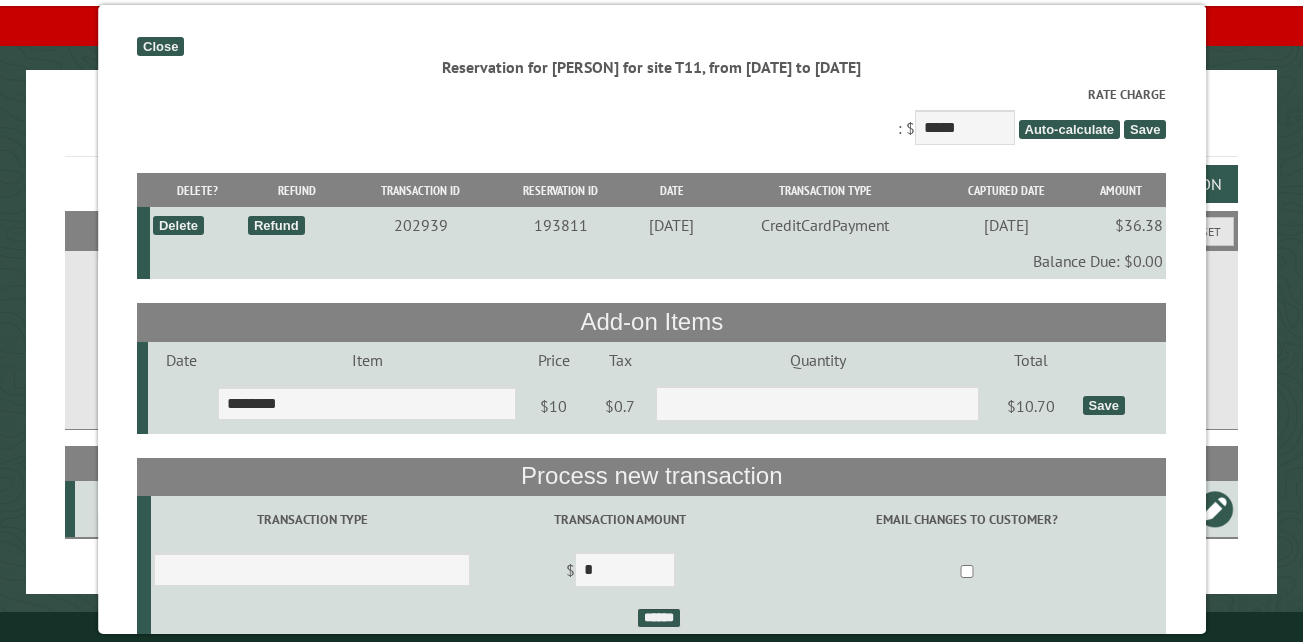 click on "Save" at bounding box center (1103, 405) 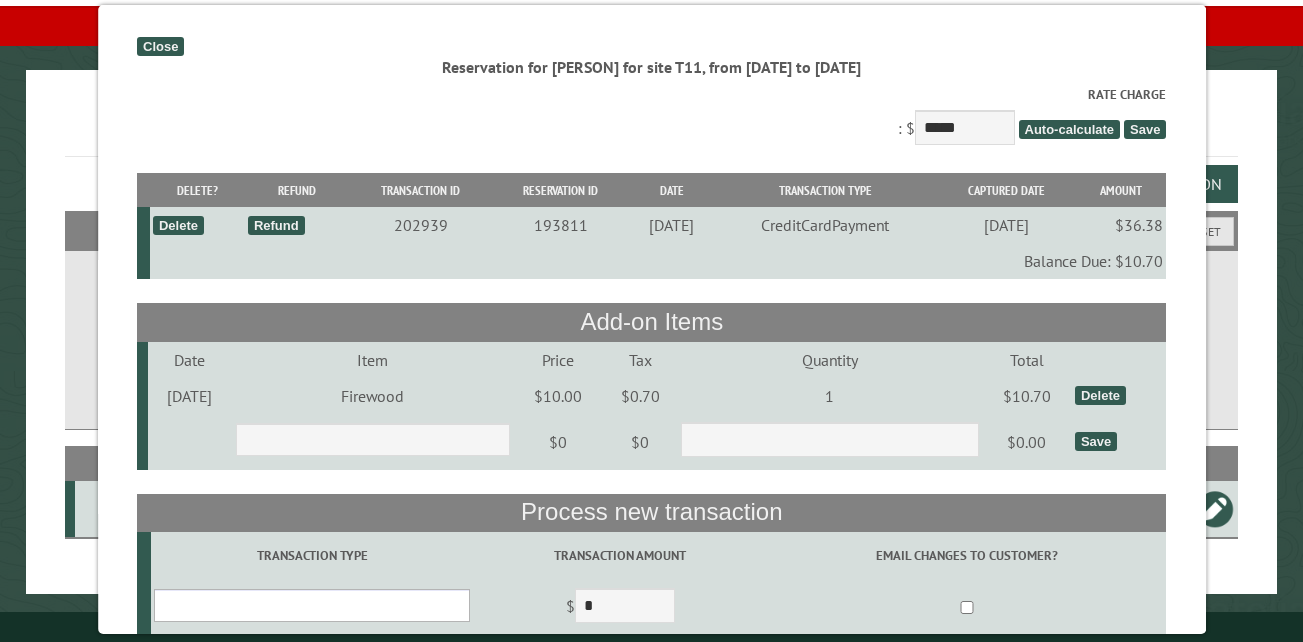 click on "**********" at bounding box center (312, 605) 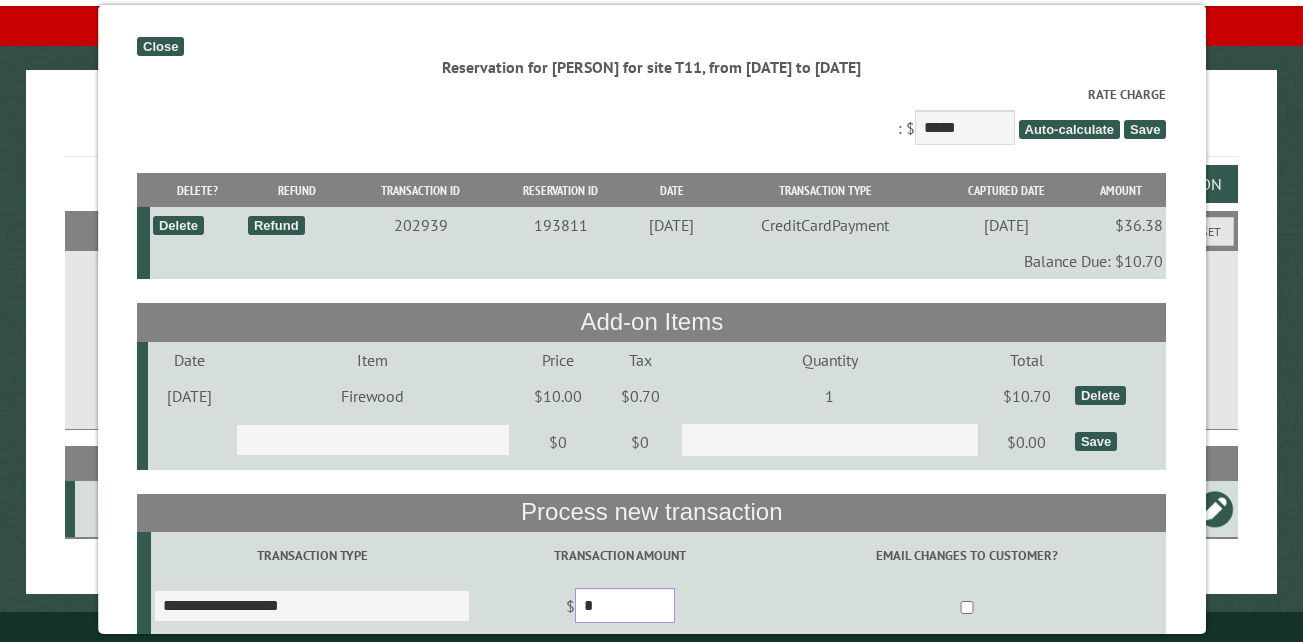 drag, startPoint x: 630, startPoint y: 415, endPoint x: 585, endPoint y: 410, distance: 45.276924 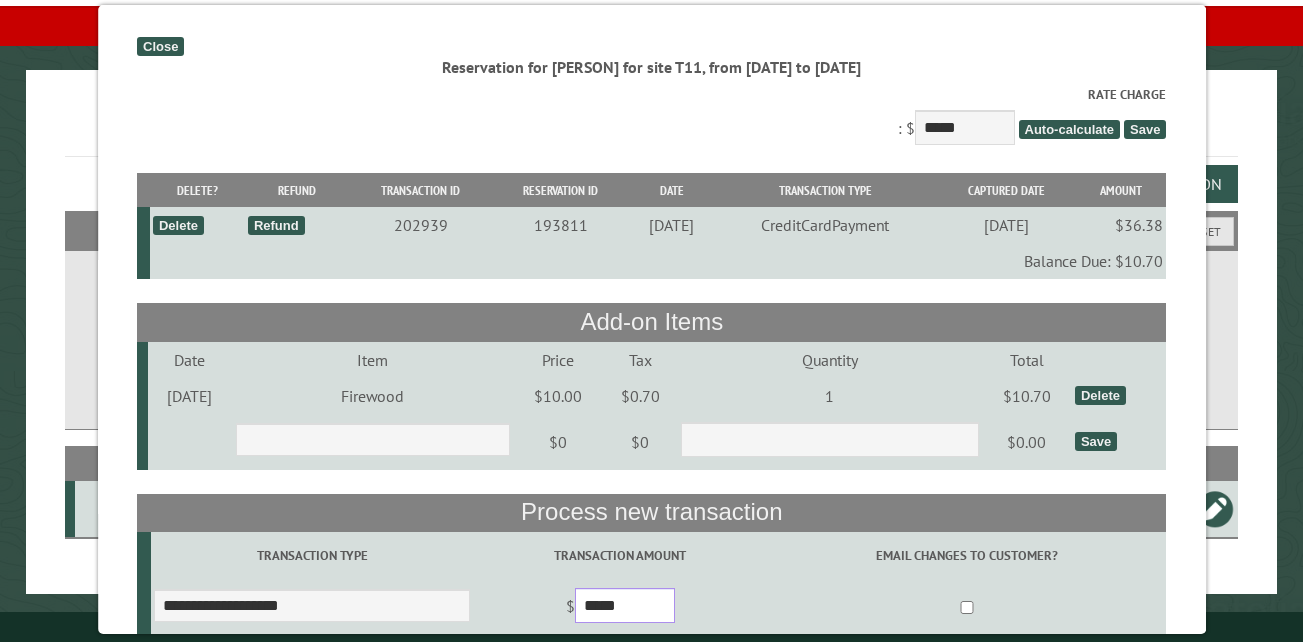 type on "*****" 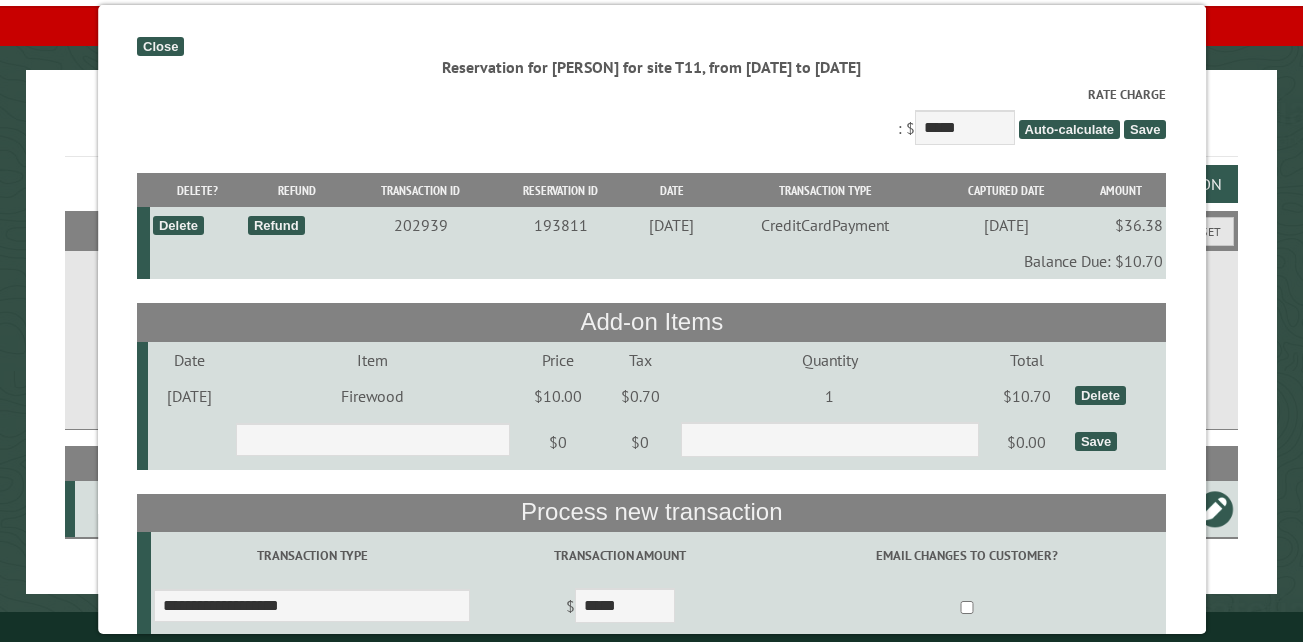 click on "******" at bounding box center (658, 654) 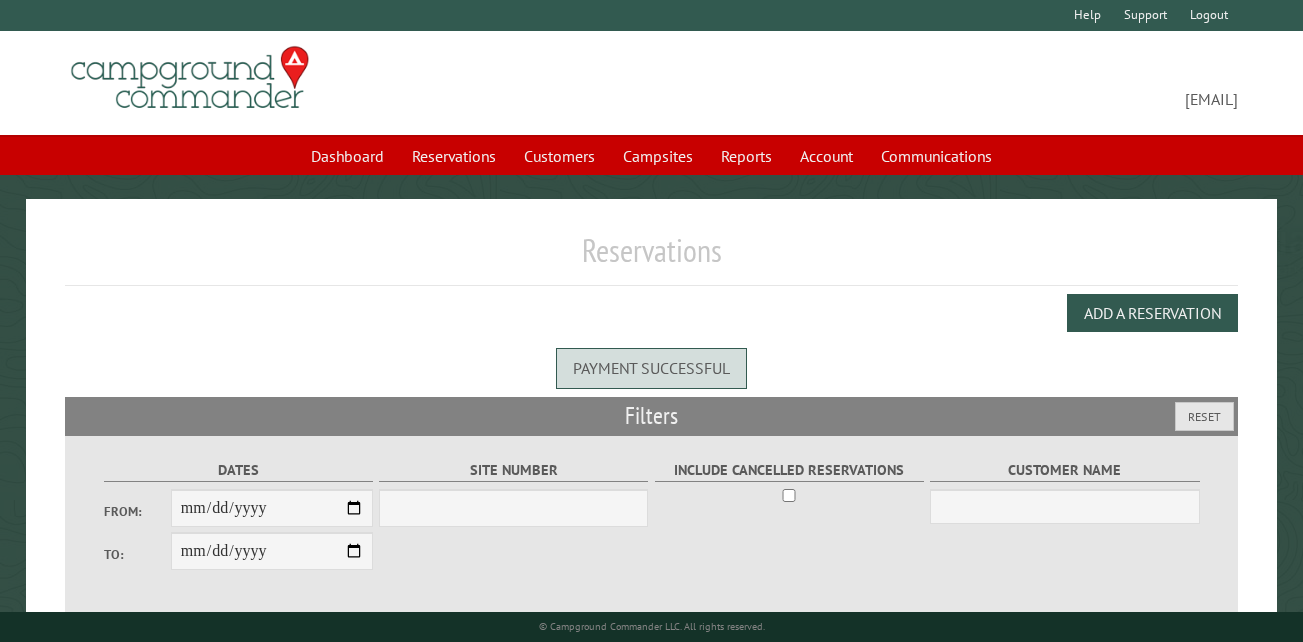 scroll, scrollTop: 0, scrollLeft: 0, axis: both 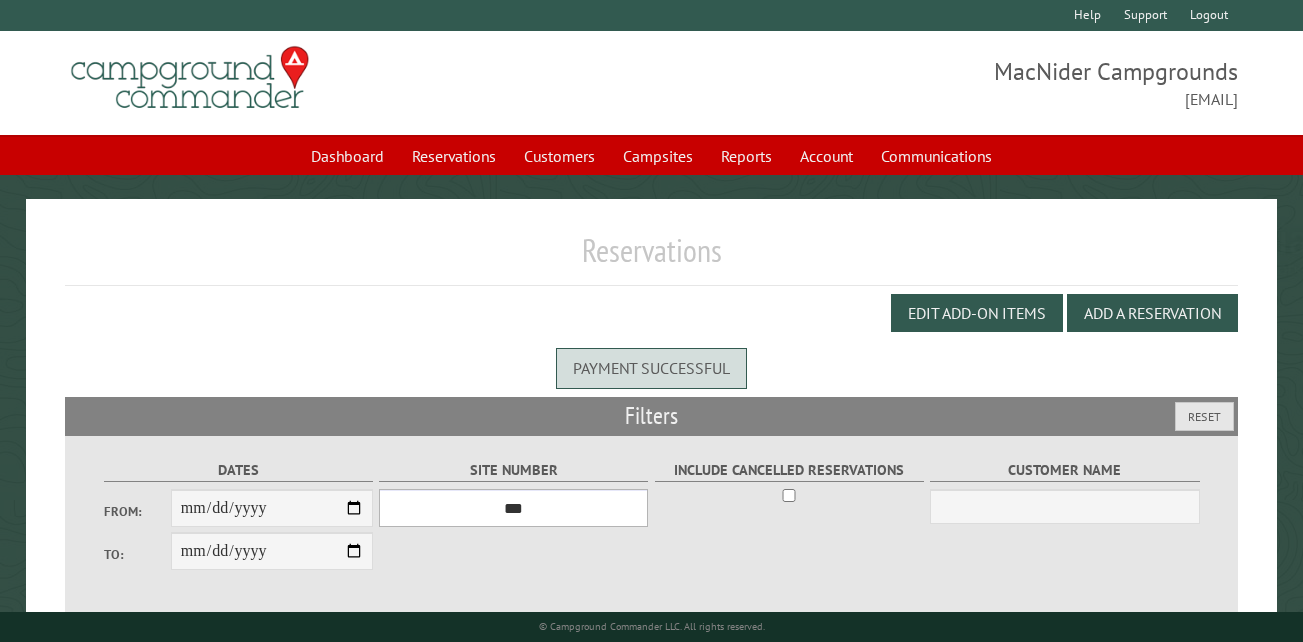 drag, startPoint x: 471, startPoint y: 513, endPoint x: 463, endPoint y: 490, distance: 24.351591 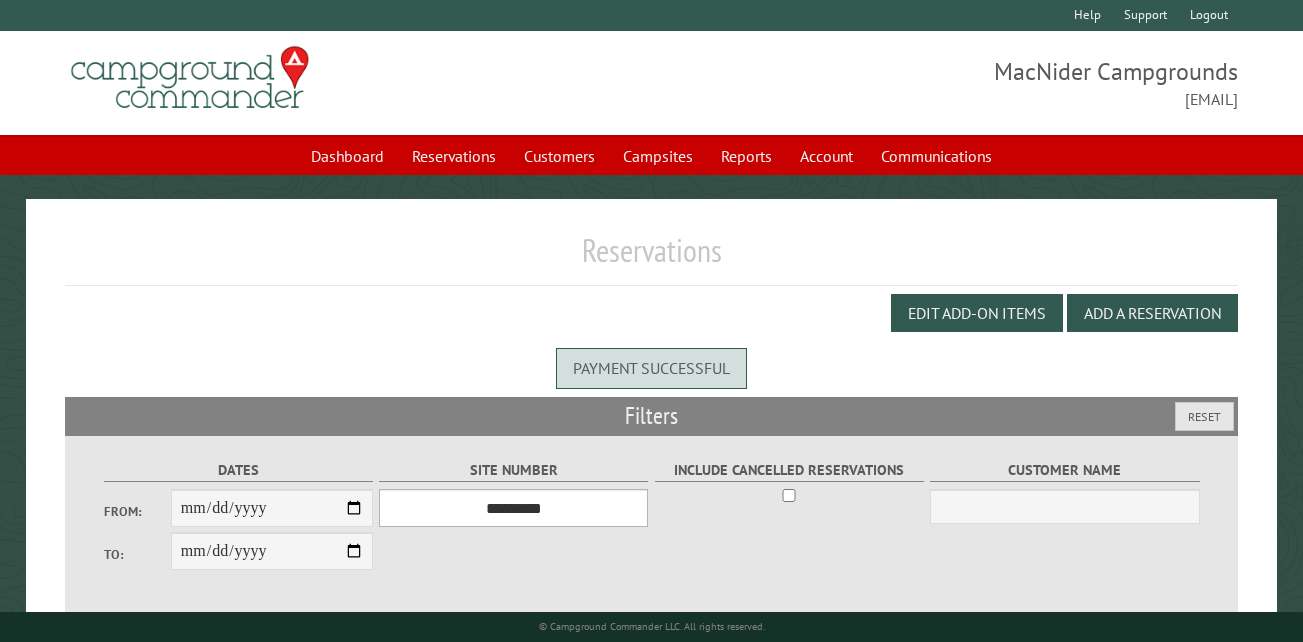 click on "*** ** ** ** ** ** ** ** ** ** *** *** *** *** ** ** ** ** ** ** ** ** ** *** *** ** ** ** ** ** ** ********* ** ** ** ** ** ** ** ** ** *** *** *** *** *** *** ** ** ** ** ** ** ** ** ** *** *** *** *** *** *** ** ** ** ** ** ** ** ** ** ** ** ** ** ** ** ** ** ** ** ** ** ** ** ** *** *** *** *** *** ***" at bounding box center (513, 508) 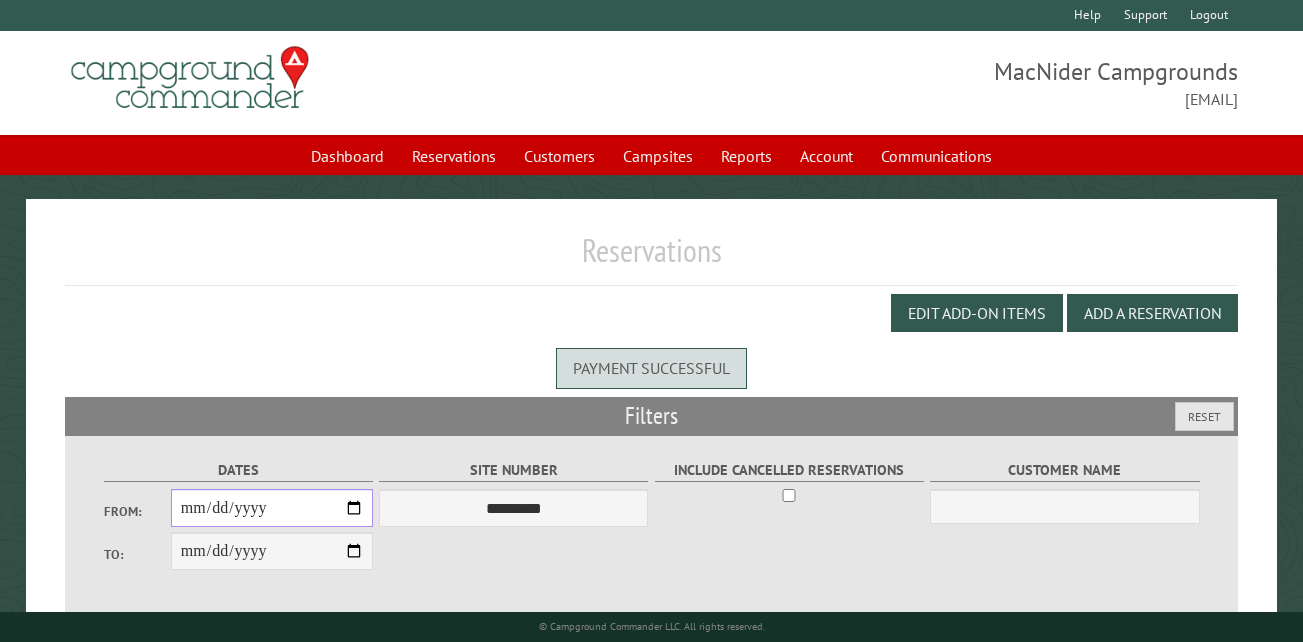 click on "From:" at bounding box center (272, 508) 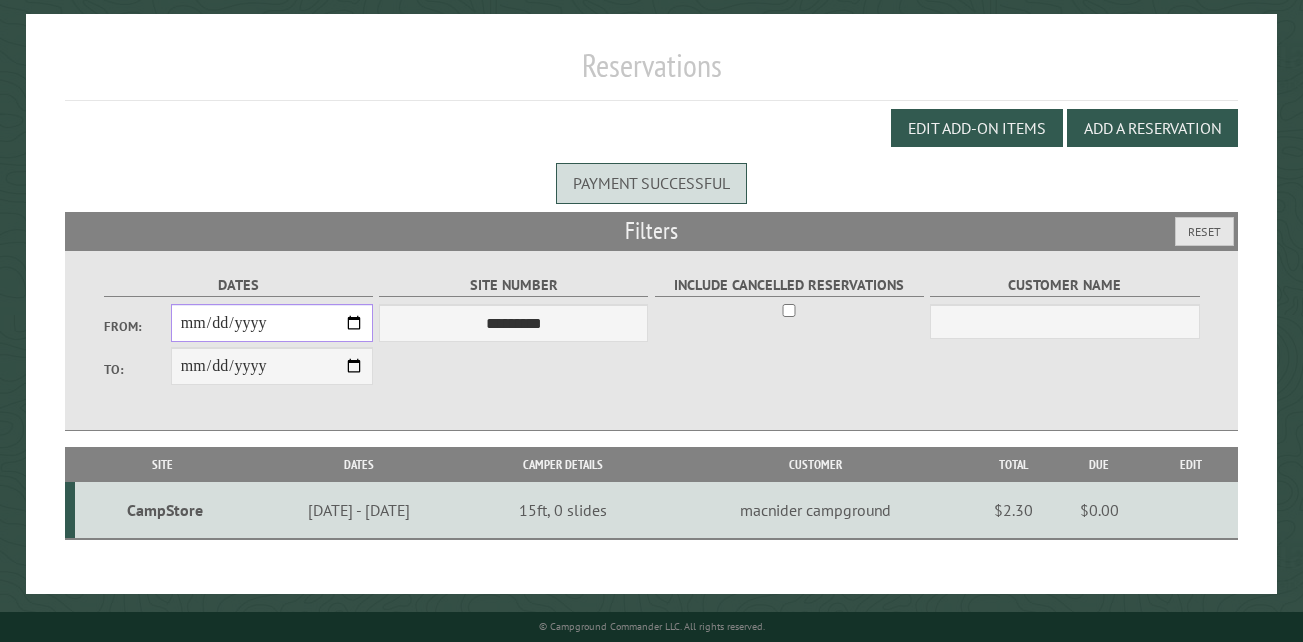 scroll, scrollTop: 189, scrollLeft: 0, axis: vertical 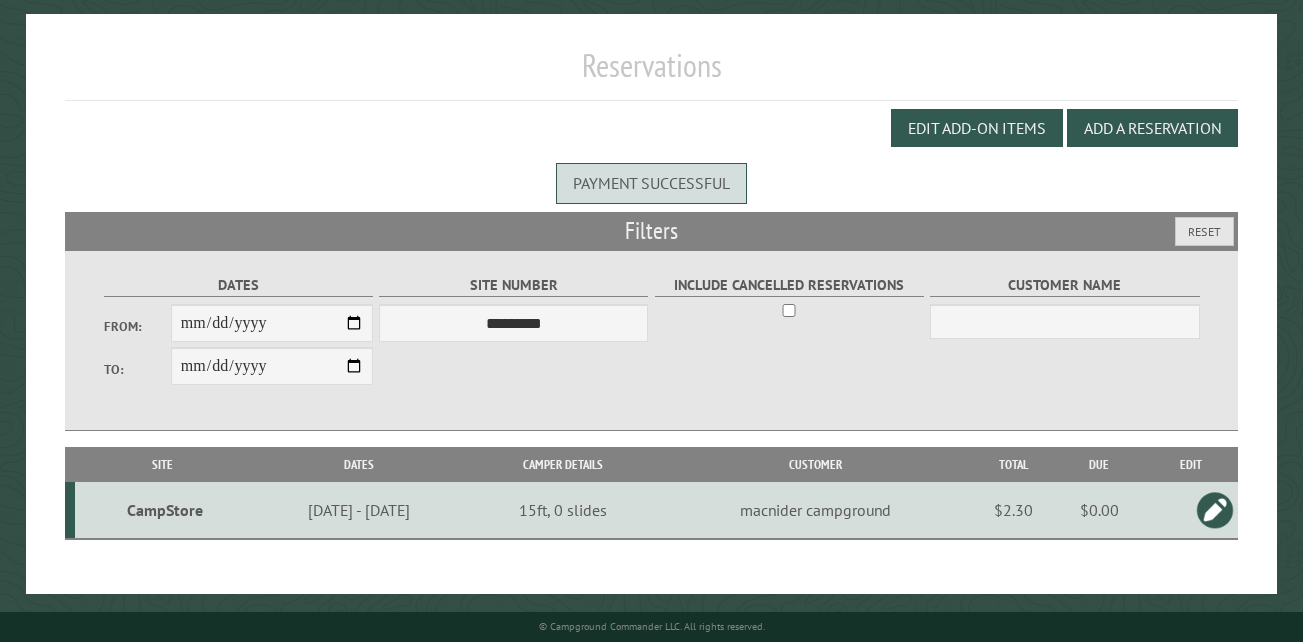 click on "CampStore" at bounding box center (165, 510) 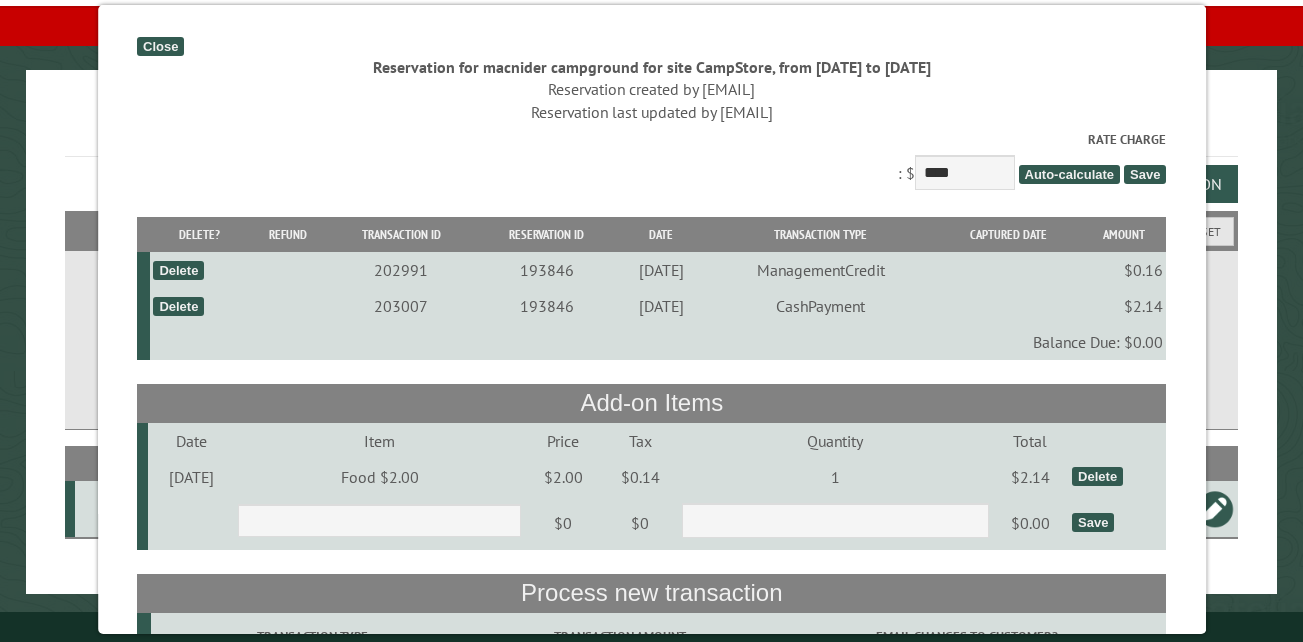 drag, startPoint x: 162, startPoint y: 42, endPoint x: 190, endPoint y: 90, distance: 55.569775 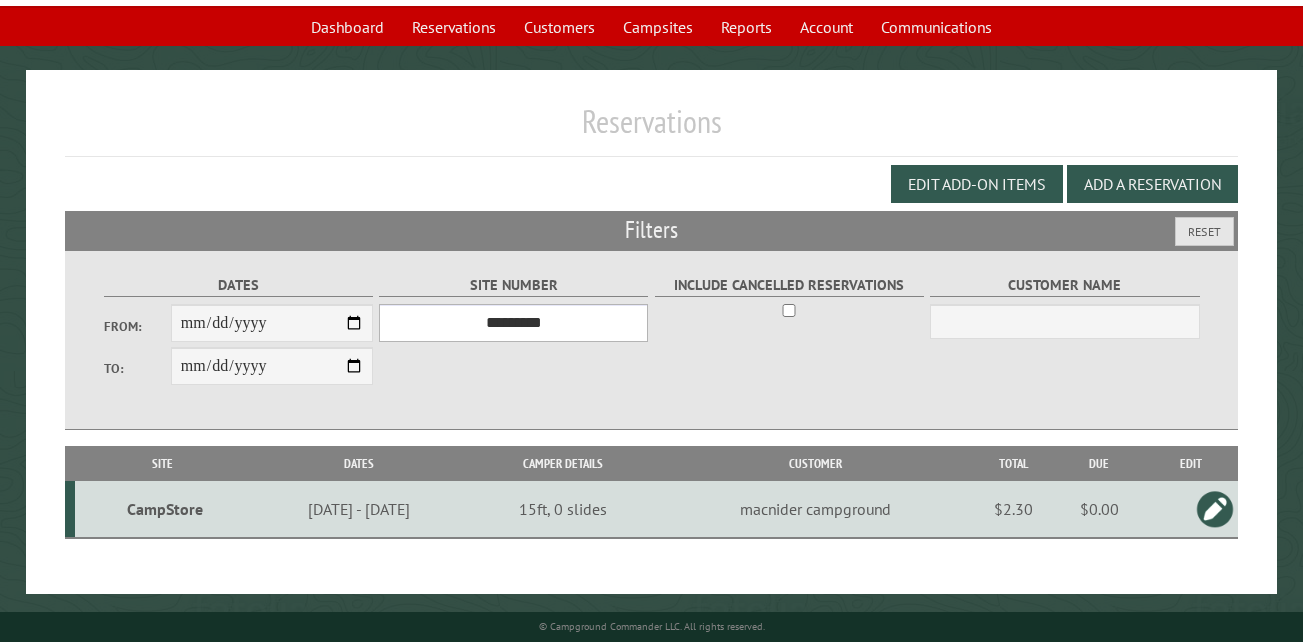click on "*** ** ** ** ** ** ** ** ** ** *** *** *** *** ** ** ** ** ** ** ** ** ** *** *** ** ** ** ** ** ** ********* ** ** ** ** ** ** ** ** ** *** *** *** *** *** *** ** ** ** ** ** ** ** ** ** *** *** *** *** *** *** ** ** ** ** ** ** ** ** ** ** ** ** ** ** ** ** ** ** ** ** ** ** ** ** *** *** *** *** *** ***" at bounding box center [513, 323] 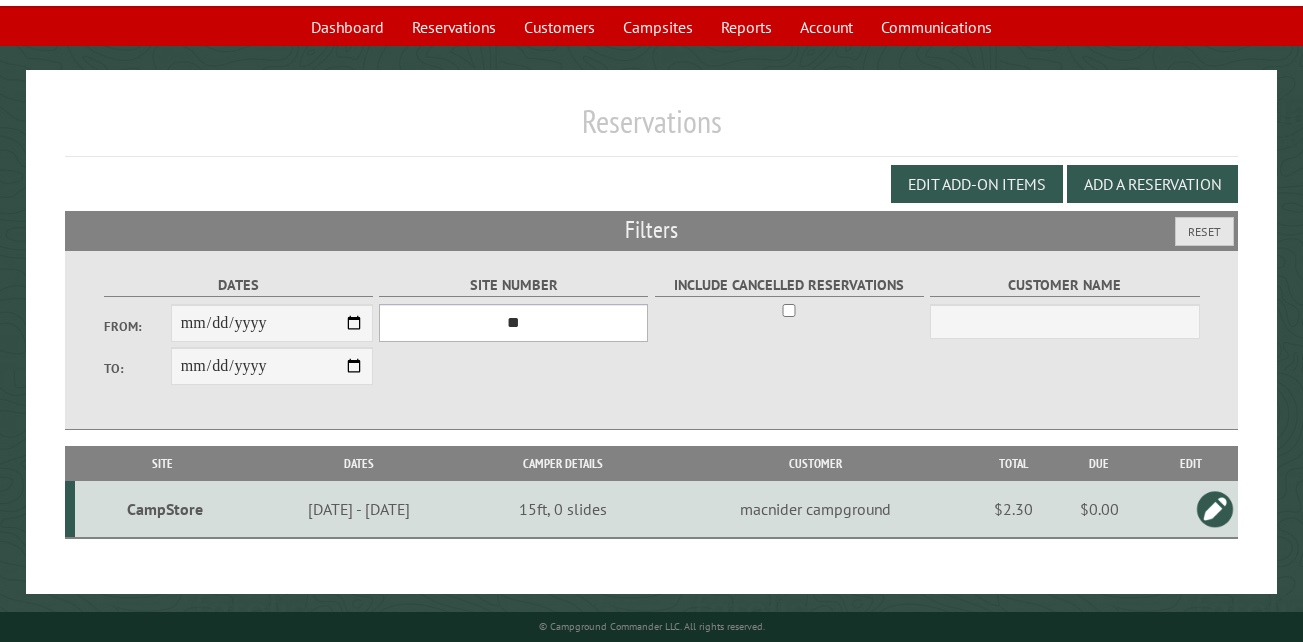click on "*** ** ** ** ** ** ** ** ** ** *** *** *** *** ** ** ** ** ** ** ** ** ** *** *** ** ** ** ** ** ** ********* ** ** ** ** ** ** ** ** ** *** *** *** *** *** *** ** ** ** ** ** ** ** ** ** *** *** *** *** *** *** ** ** ** ** ** ** ** ** ** ** ** ** ** ** ** ** ** ** ** ** ** ** ** ** *** *** *** *** *** ***" at bounding box center (513, 323) 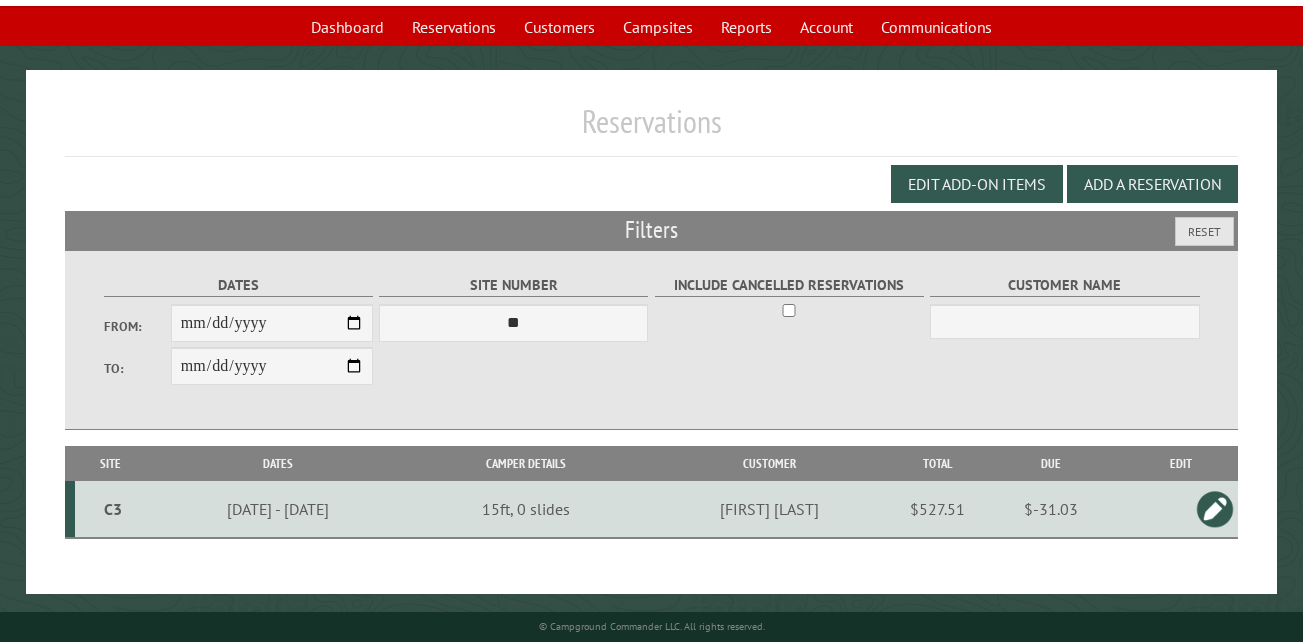 click on "C3" at bounding box center [113, 509] 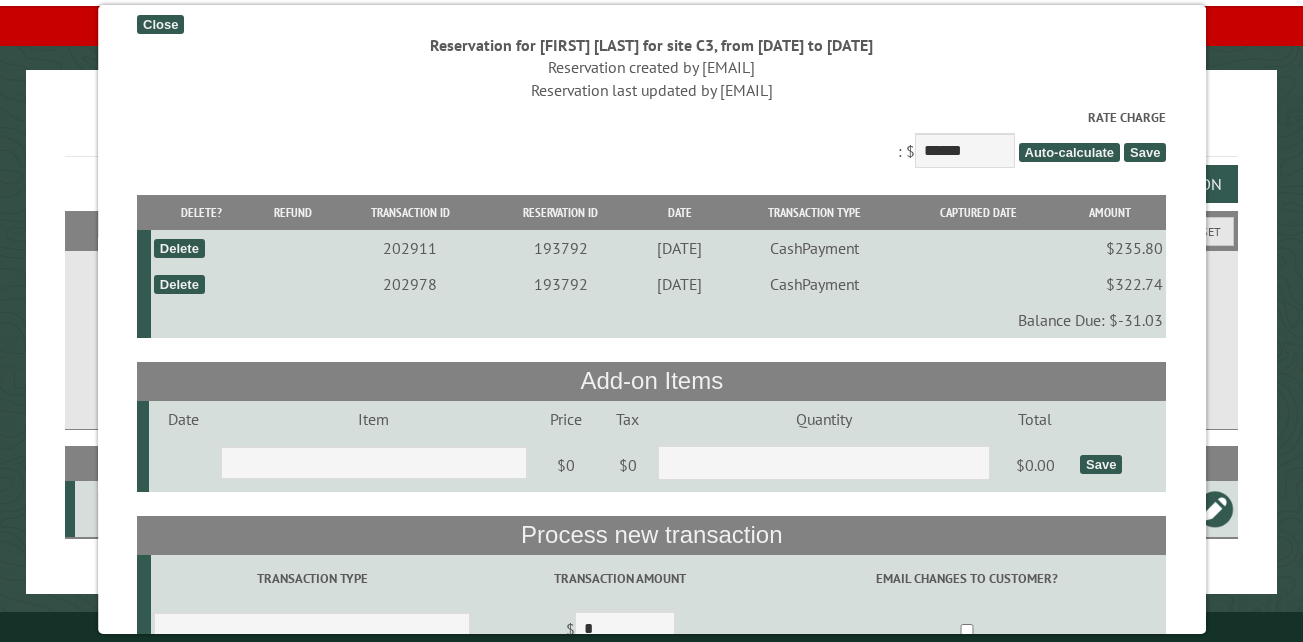 scroll, scrollTop: 0, scrollLeft: 0, axis: both 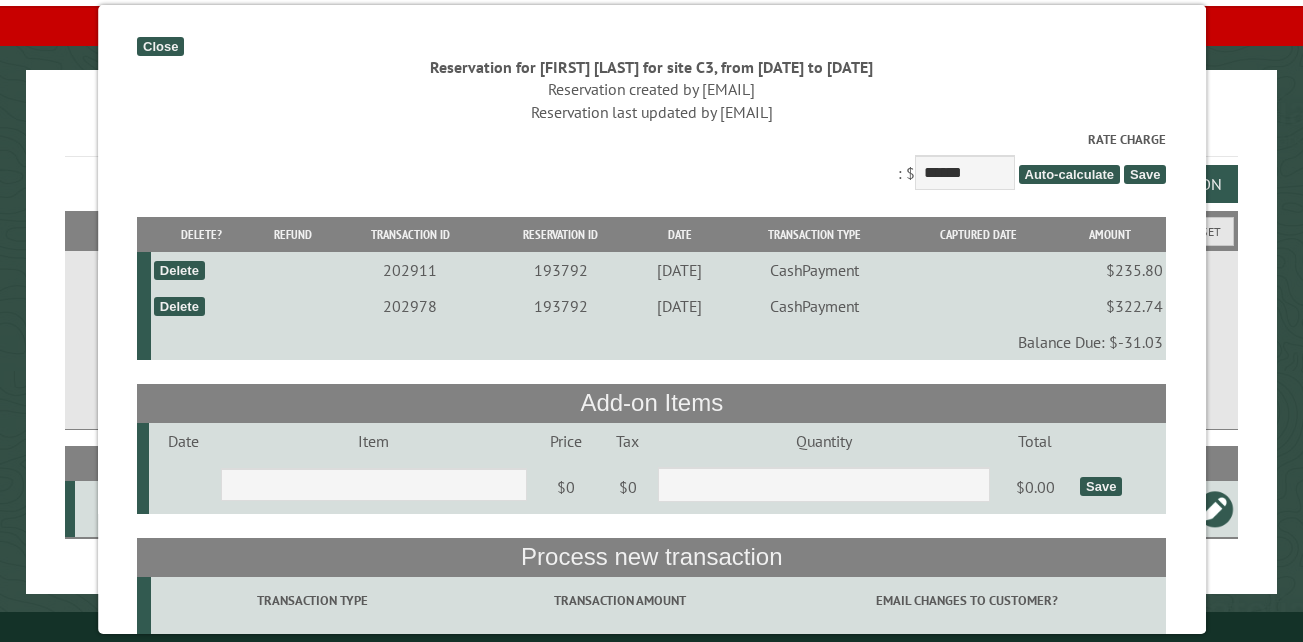 click on "Close" at bounding box center [160, 46] 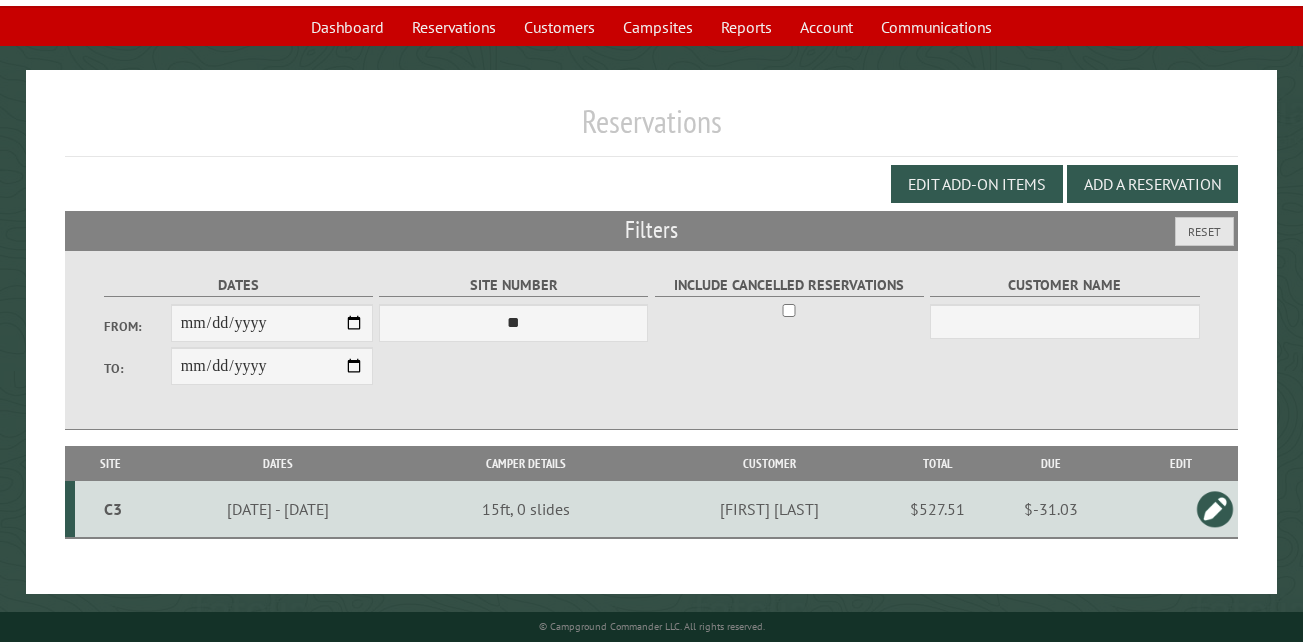 click on "C3" at bounding box center [113, 509] 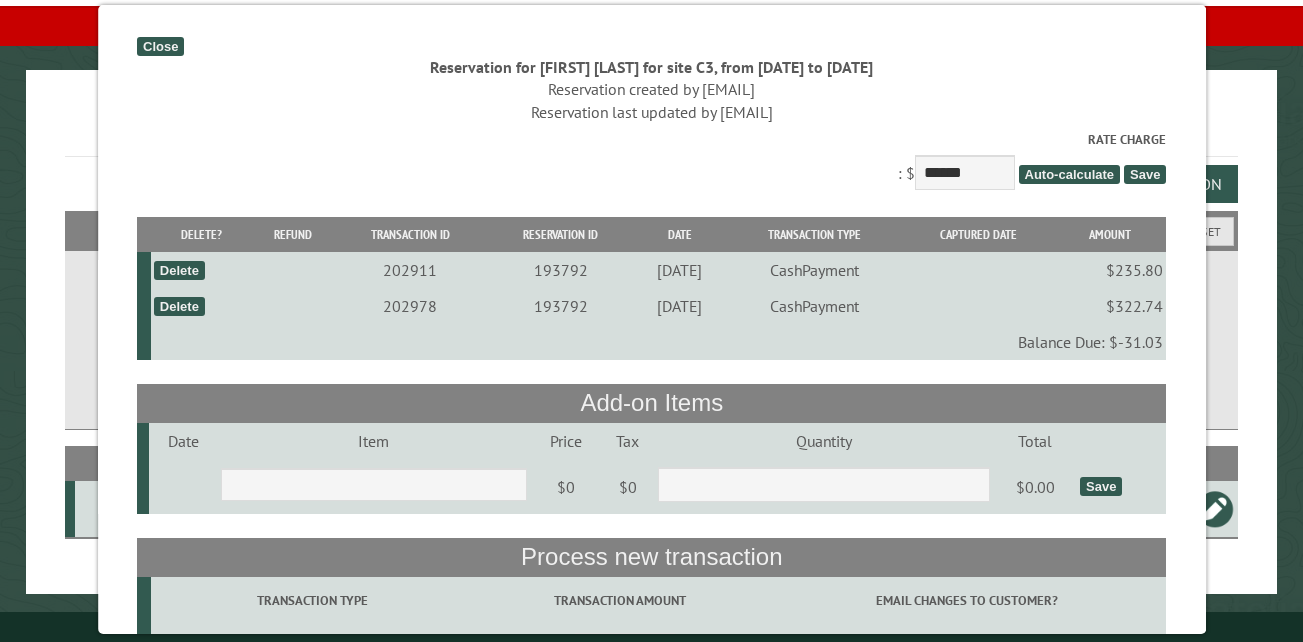click on "Close" at bounding box center (160, 46) 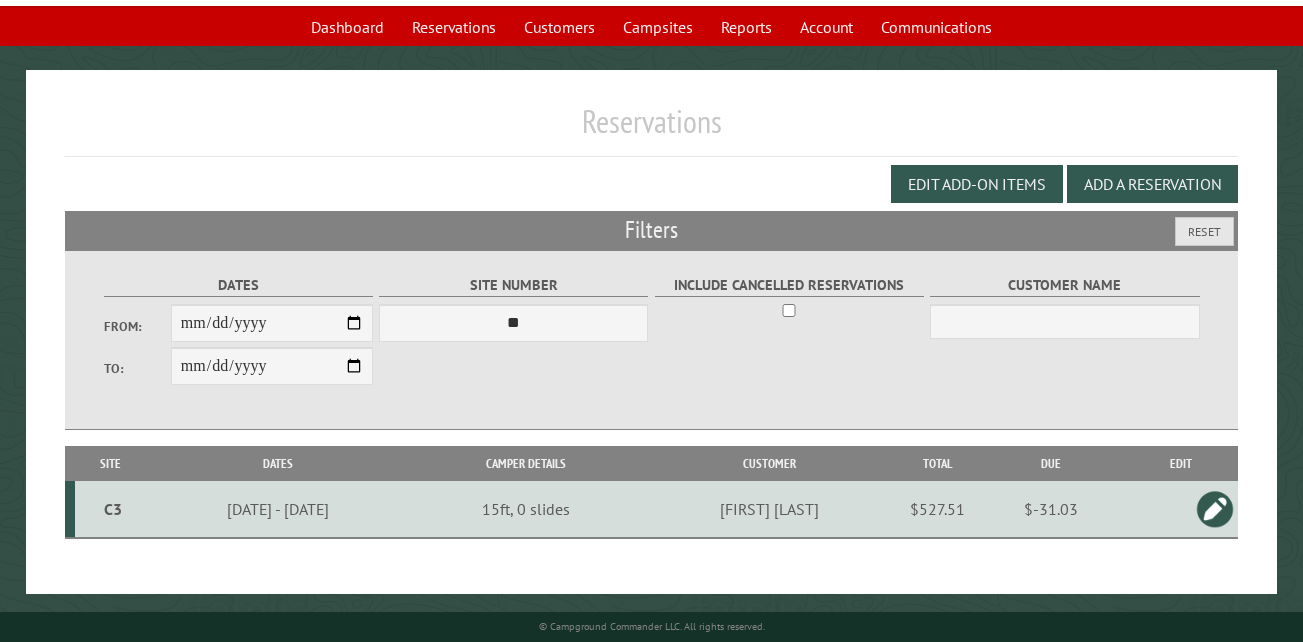 click on "C3" at bounding box center [113, 509] 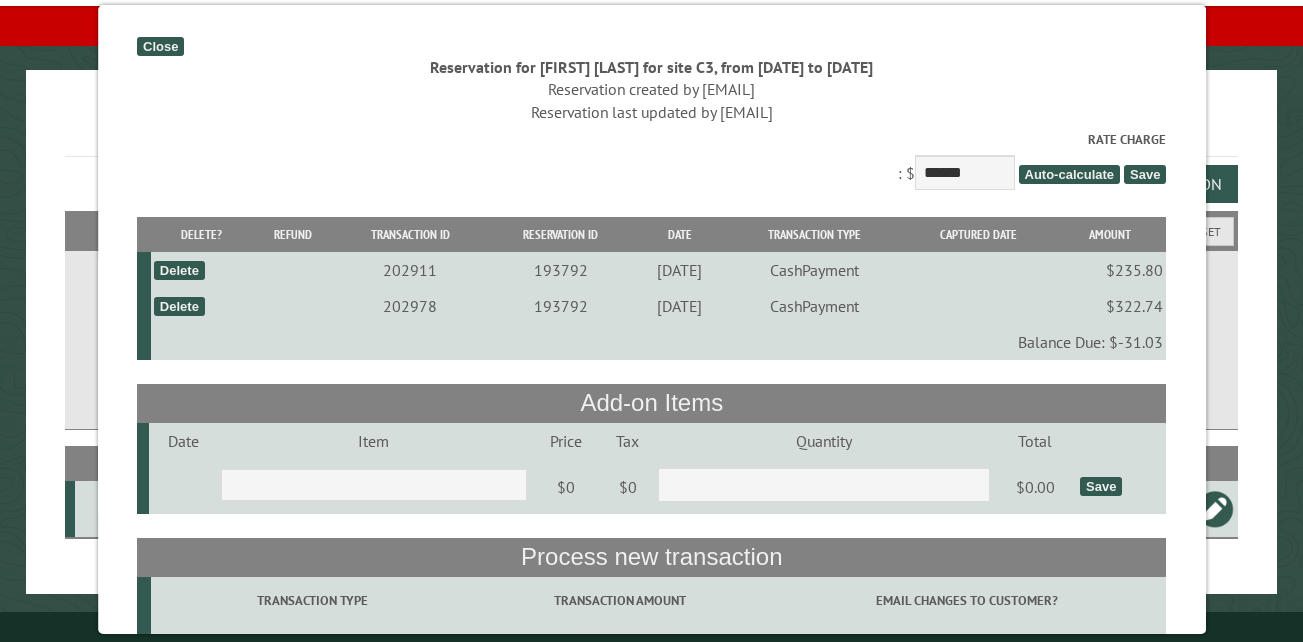 click on "Auto-calculate" at bounding box center (1069, 174) 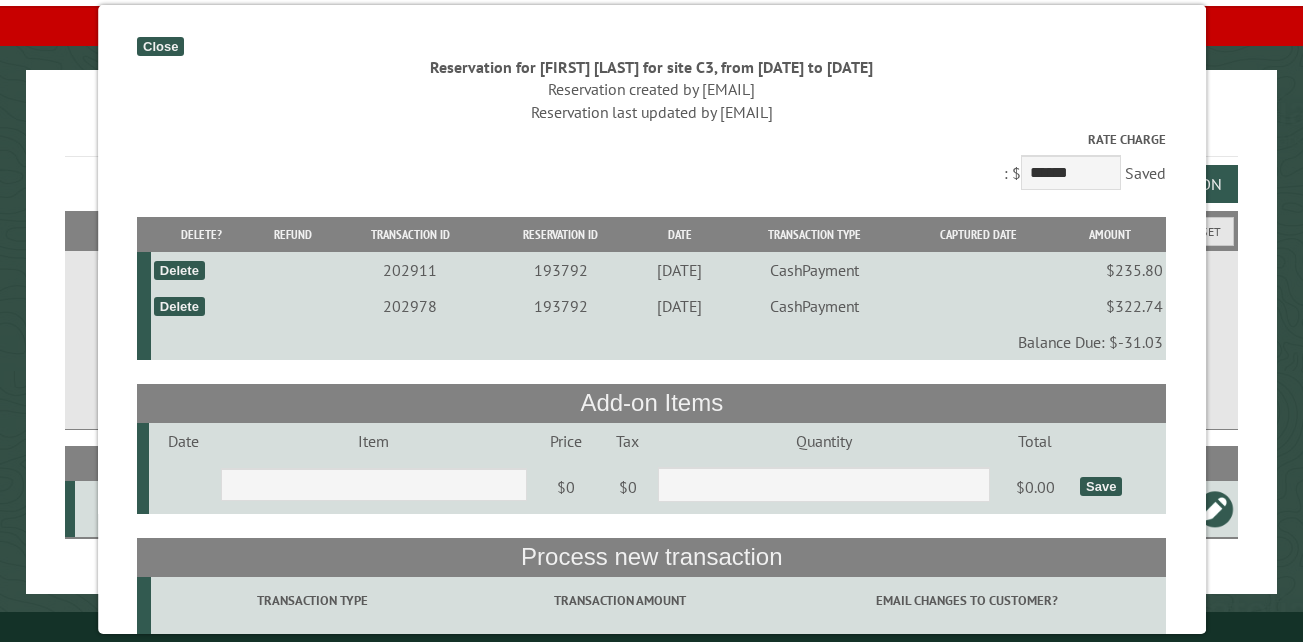 click on "Close" at bounding box center [160, 46] 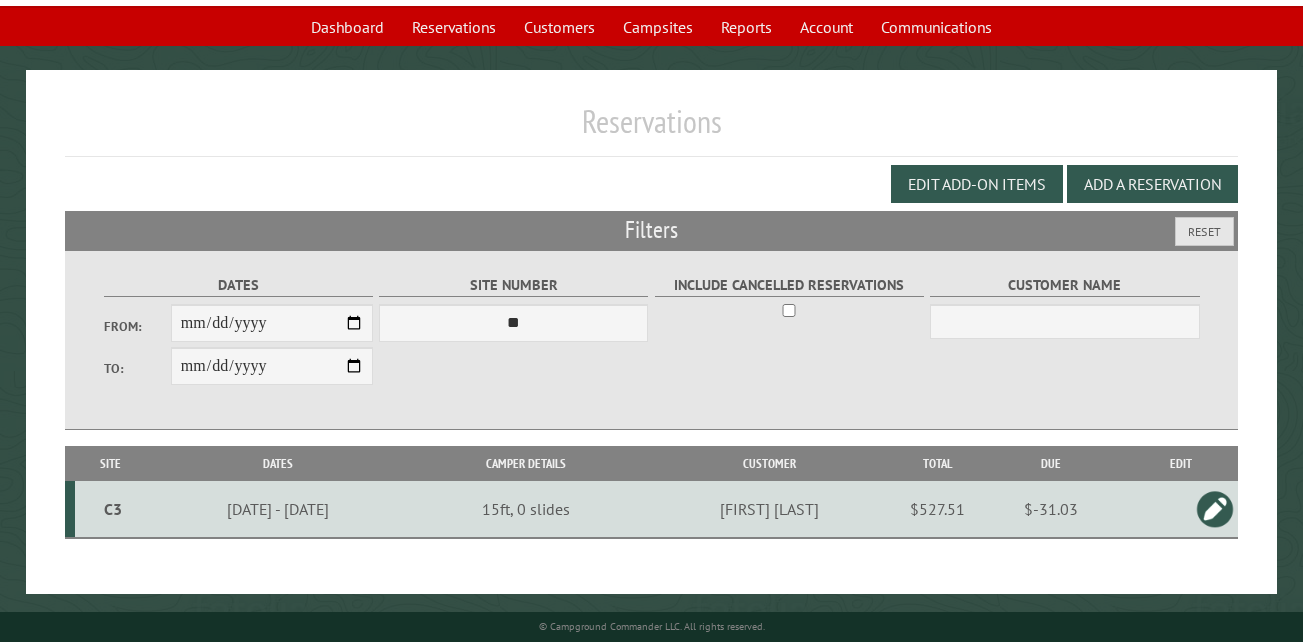 click on "C3" at bounding box center (113, 509) 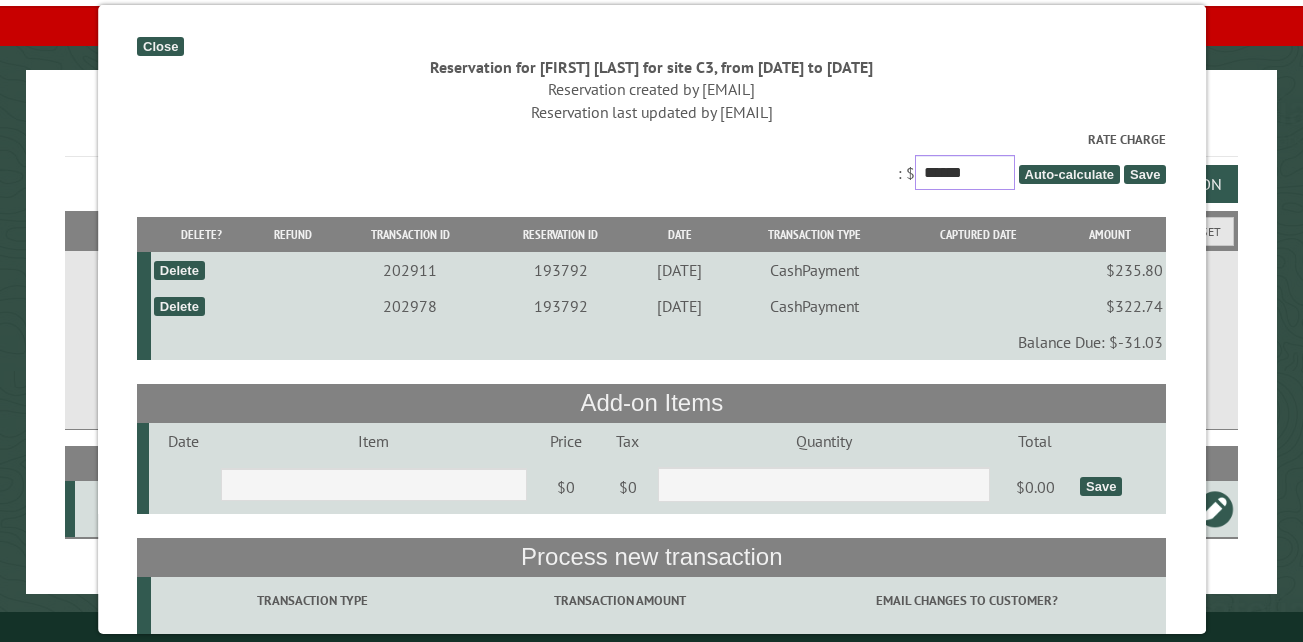 drag, startPoint x: 972, startPoint y: 168, endPoint x: 863, endPoint y: 164, distance: 109.07337 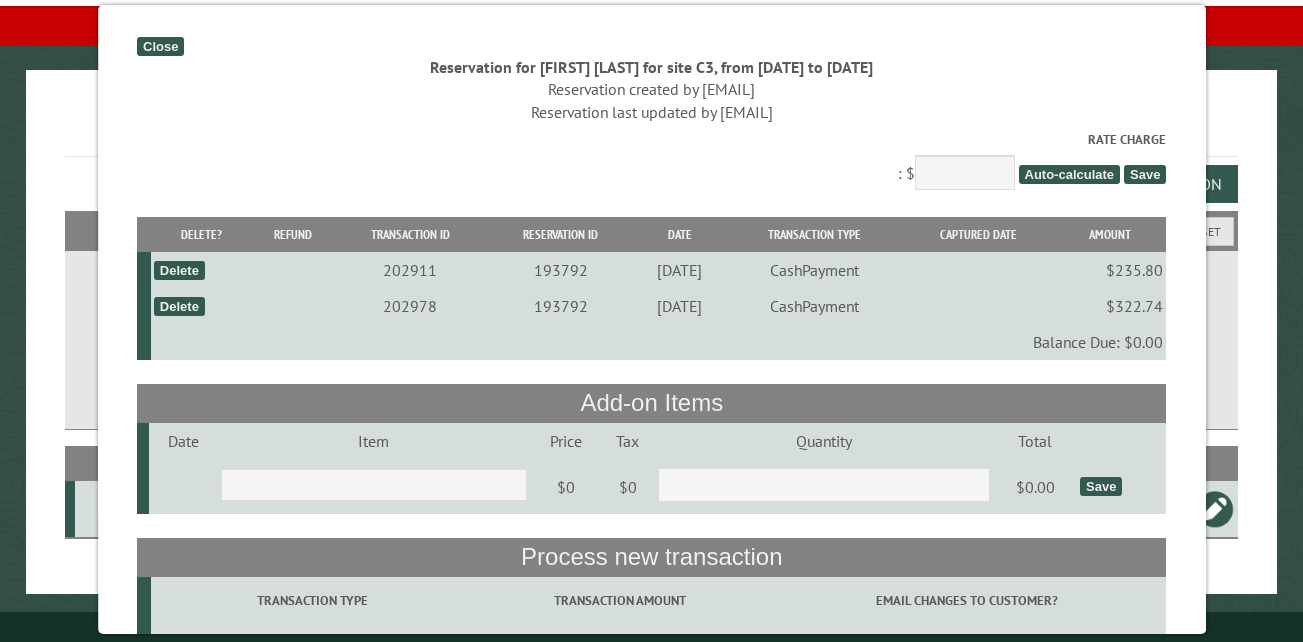 click on "Auto-calculate" at bounding box center [1069, 174] 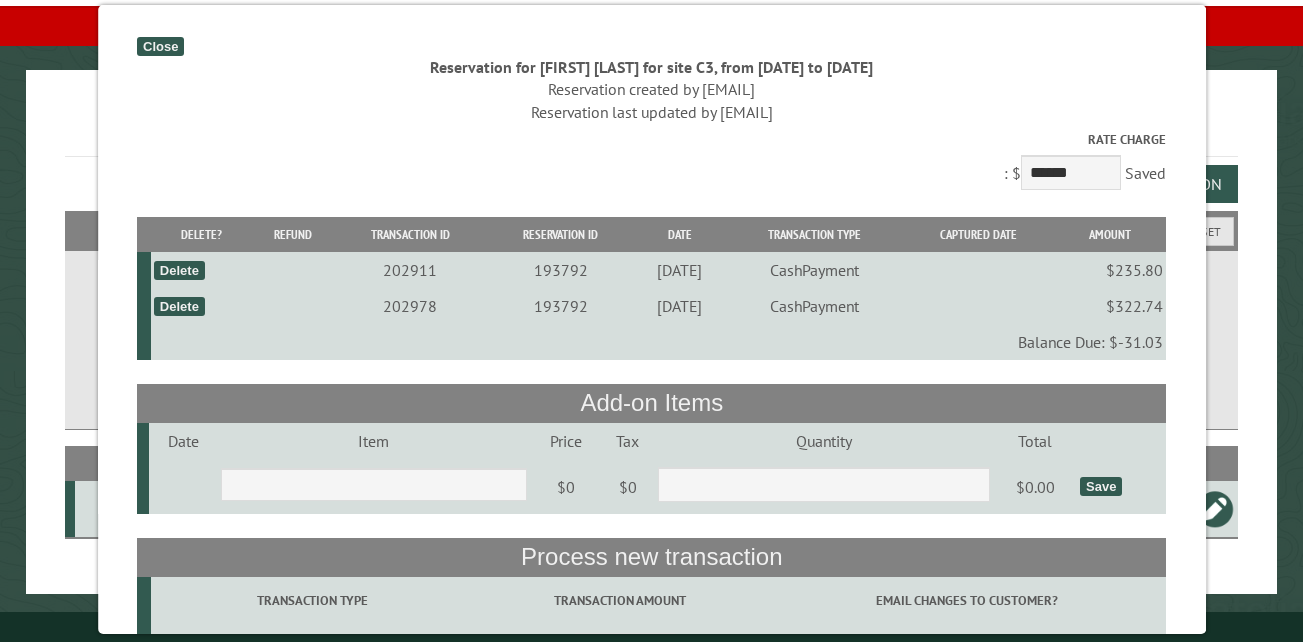 click on "Close" at bounding box center (160, 46) 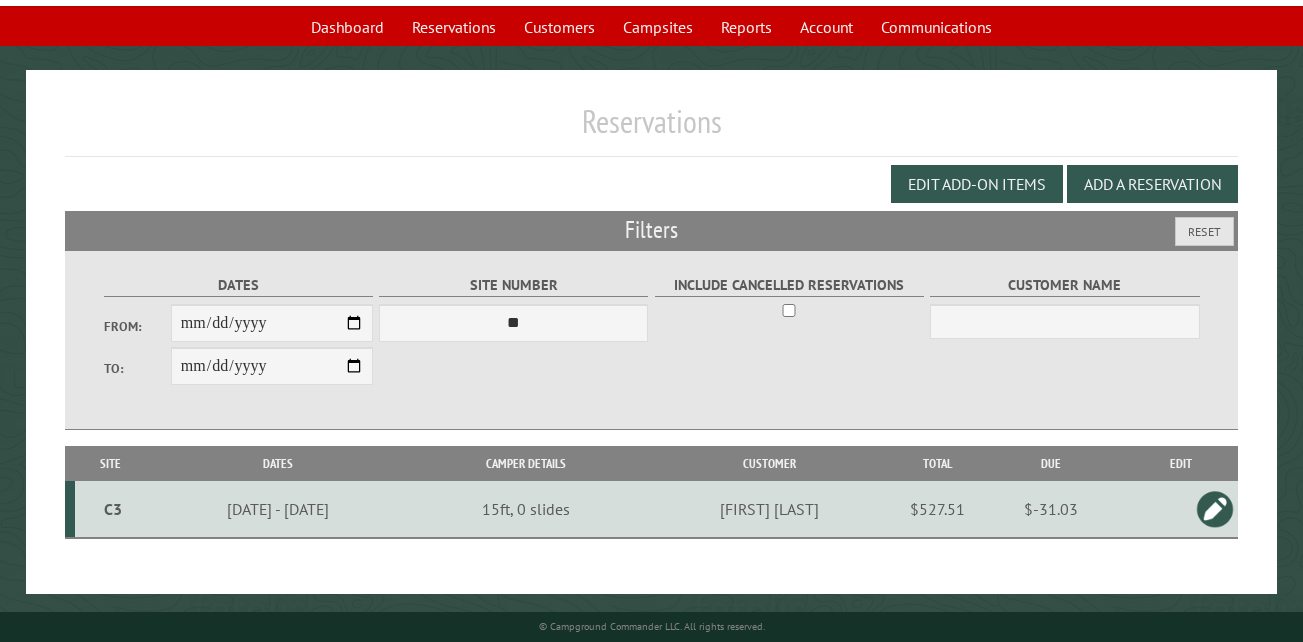 click at bounding box center [1215, 509] 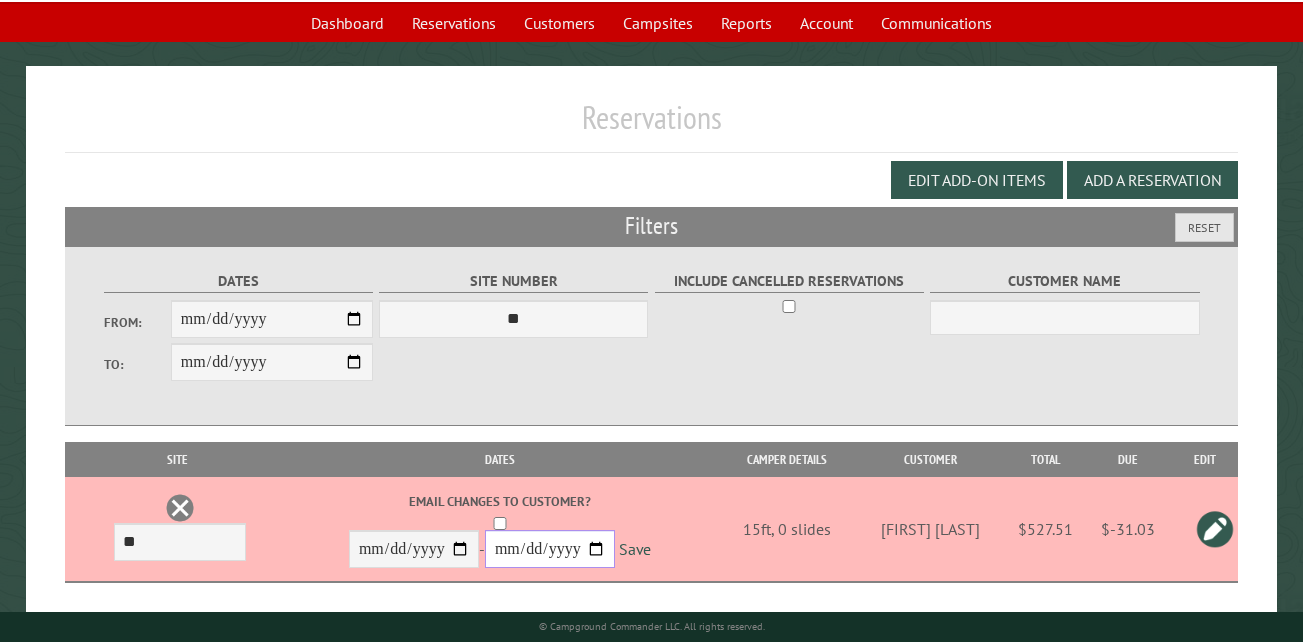 click on "**********" at bounding box center (550, 549) 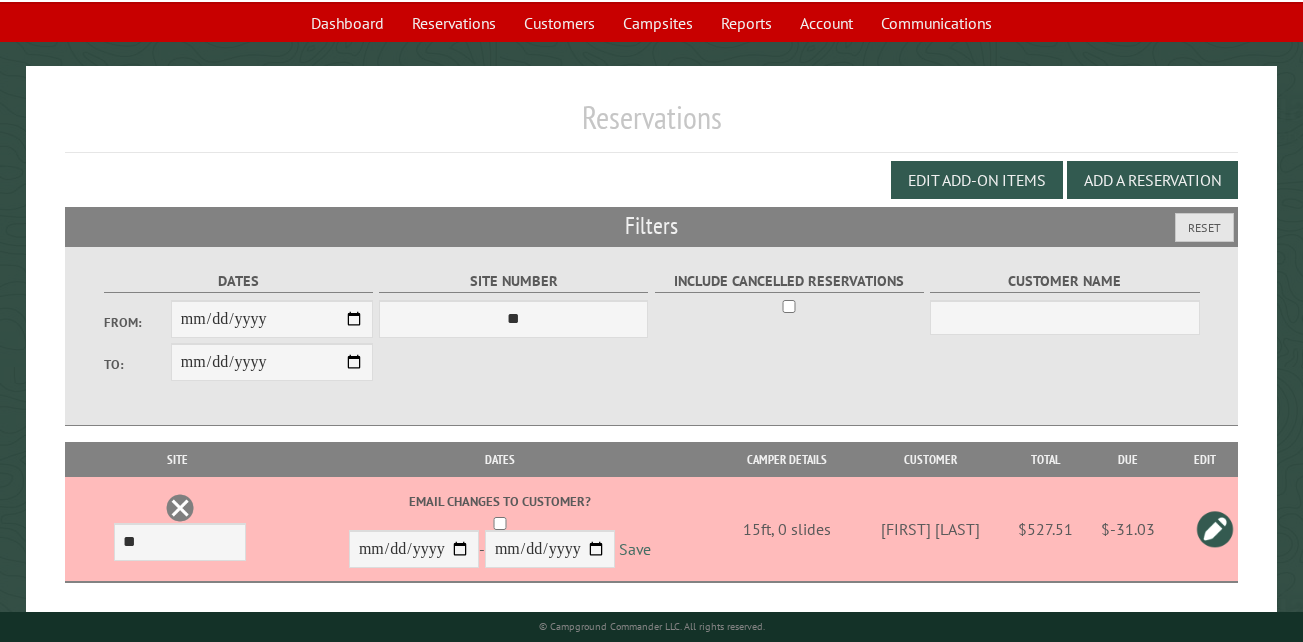 click on "Save" at bounding box center [635, 550] 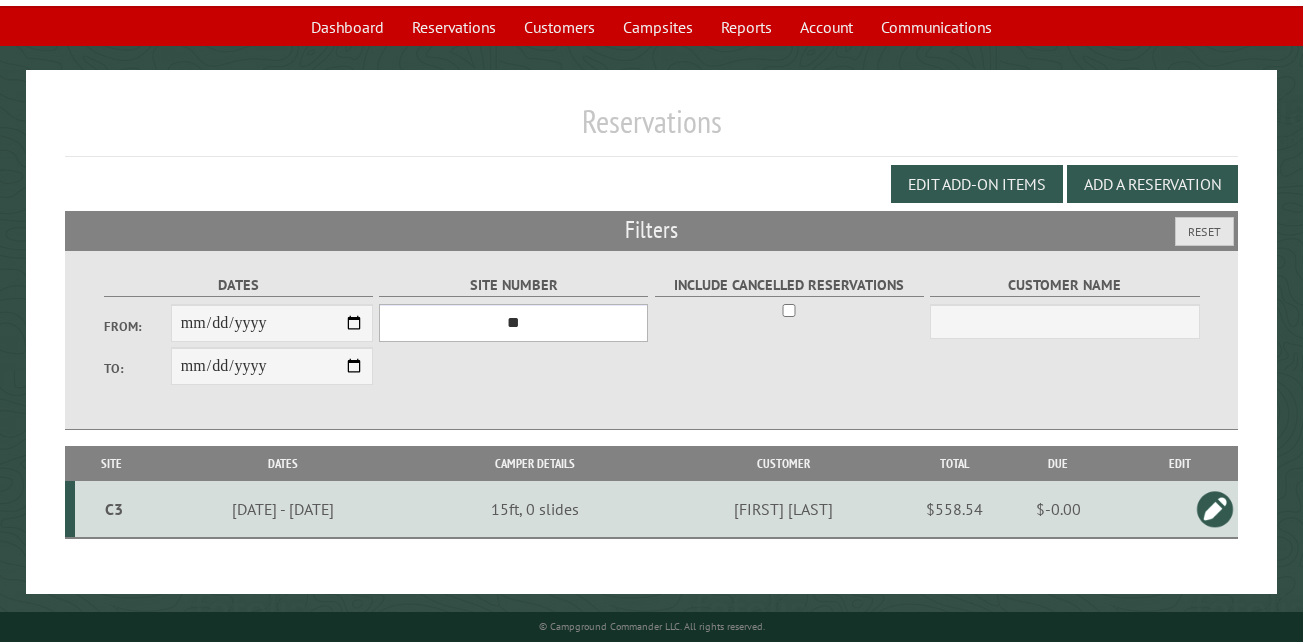 click on "*** ** ** ** ** ** ** ** ** ** *** *** *** *** ** ** ** ** ** ** ** ** ** *** *** ** ** ** ** ** ** ********* ** ** ** ** ** ** ** ** ** *** *** *** *** *** *** ** ** ** ** ** ** ** ** ** *** *** *** *** *** *** ** ** ** ** ** ** ** ** ** ** ** ** ** ** ** ** ** ** ** ** ** ** ** ** *** *** *** *** *** ***" at bounding box center [513, 323] 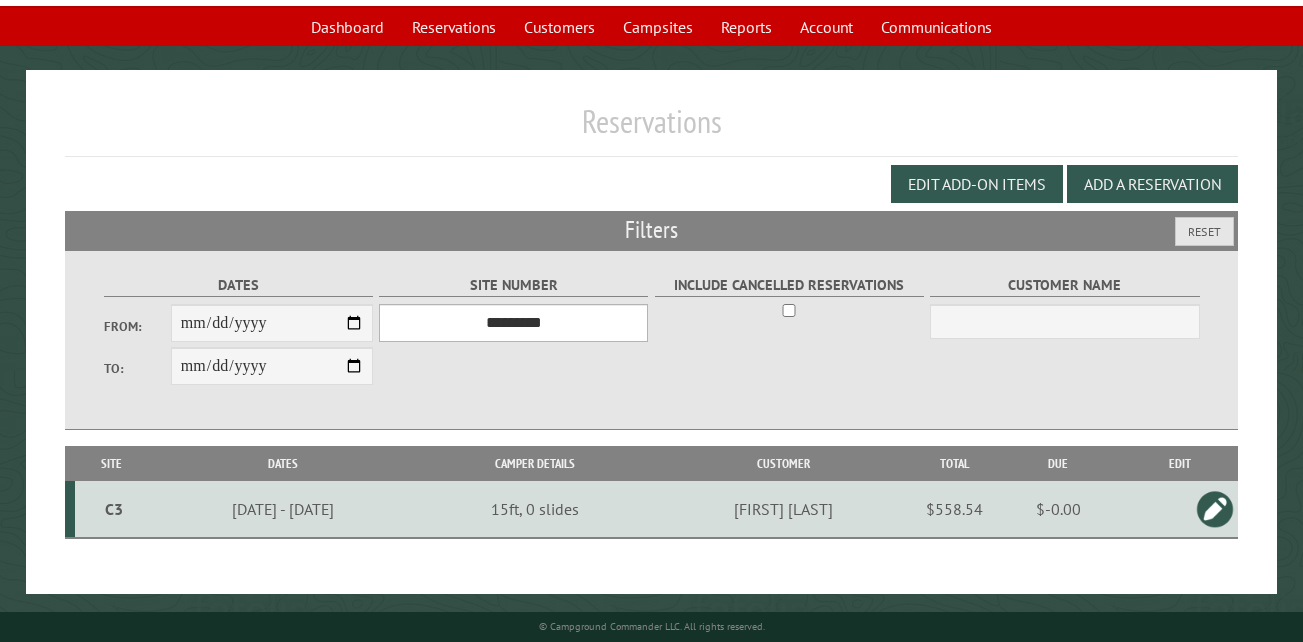 click on "*** ** ** ** ** ** ** ** ** ** *** *** *** *** ** ** ** ** ** ** ** ** ** *** *** ** ** ** ** ** ** ********* ** ** ** ** ** ** ** ** ** *** *** *** *** *** *** ** ** ** ** ** ** ** ** ** *** *** *** *** *** *** ** ** ** ** ** ** ** ** ** ** ** ** ** ** ** ** ** ** ** ** ** ** ** ** *** *** *** *** *** ***" at bounding box center [513, 323] 